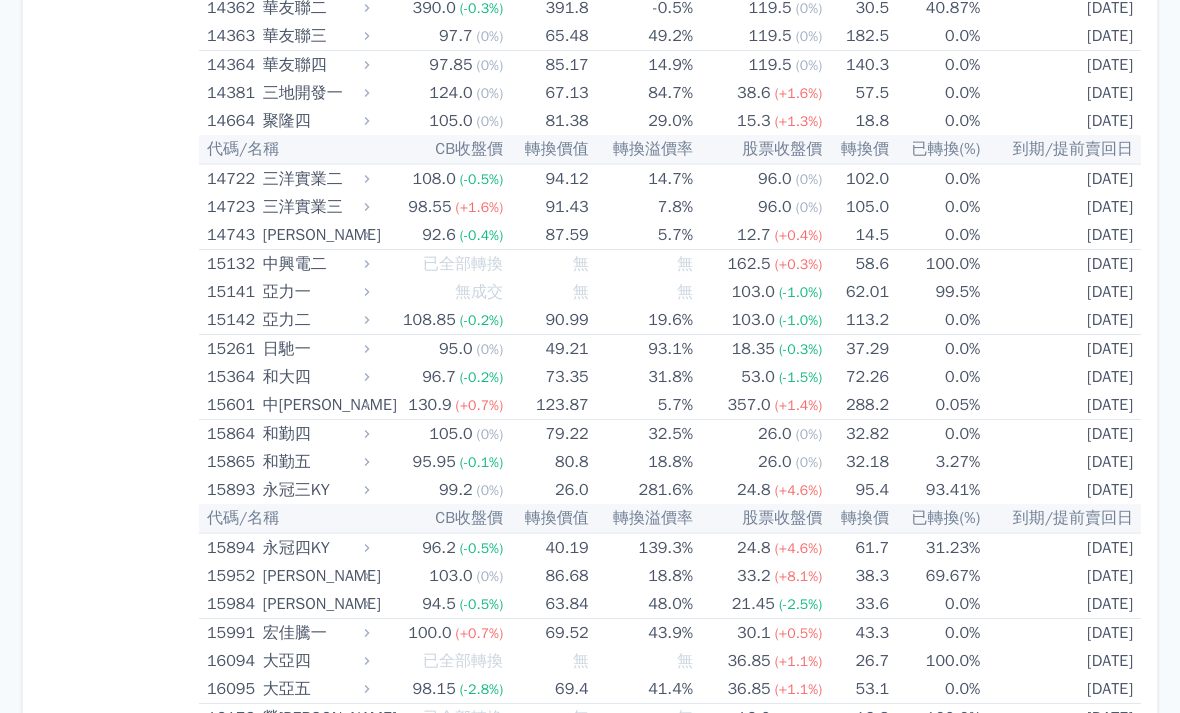 scroll, scrollTop: 0, scrollLeft: 0, axis: both 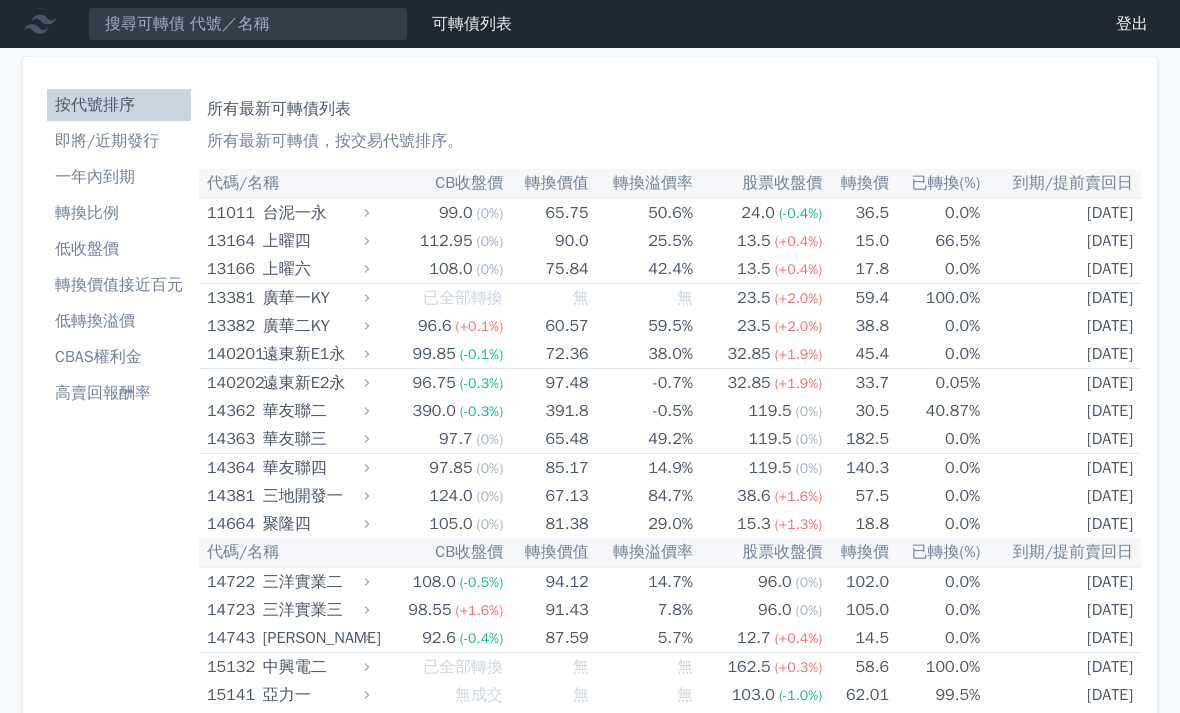 click on "所有最新可轉債列表
所有最新可轉債，按交易代號排序。
代碼/名稱
CB收盤價
轉換價值
轉換溢價率
股票收盤價
轉換價
已轉換(%)
到期/提前賣回日
11011
台泥一永
99.0 (0%)
65.75
50.6%
24.0 (-0.4%)
36.5
0.0%
2027-12-10
台泥 5" at bounding box center (670, 6100) 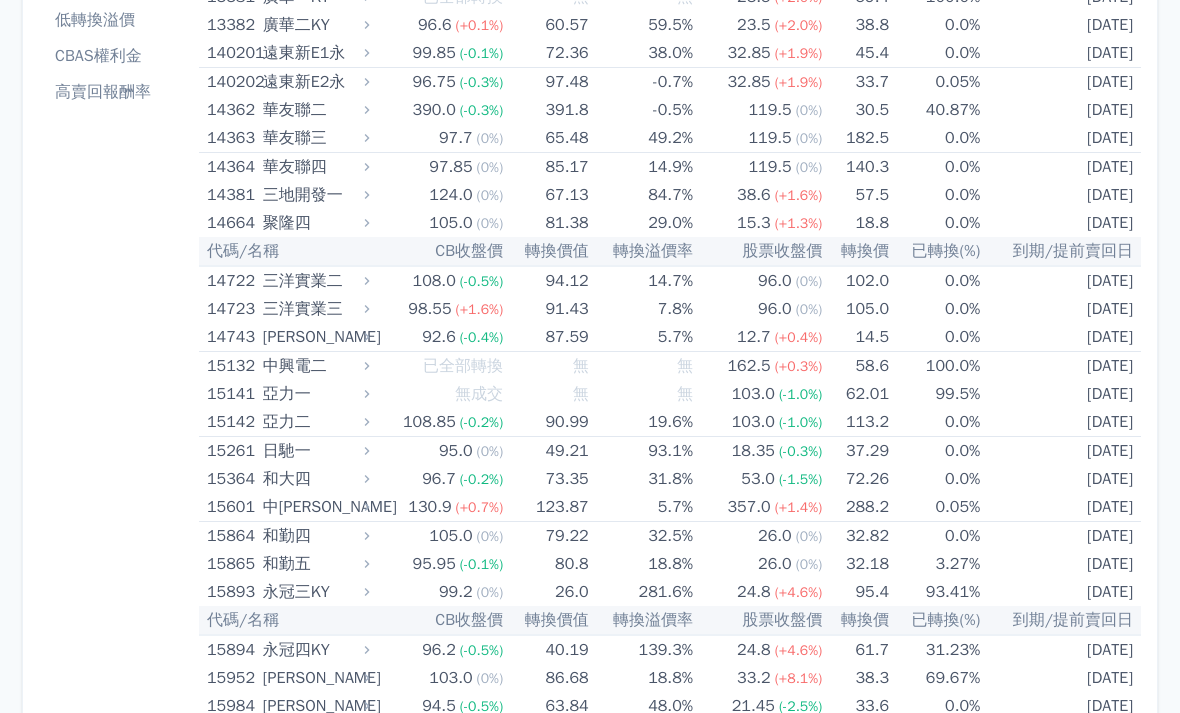 scroll, scrollTop: 301, scrollLeft: 0, axis: vertical 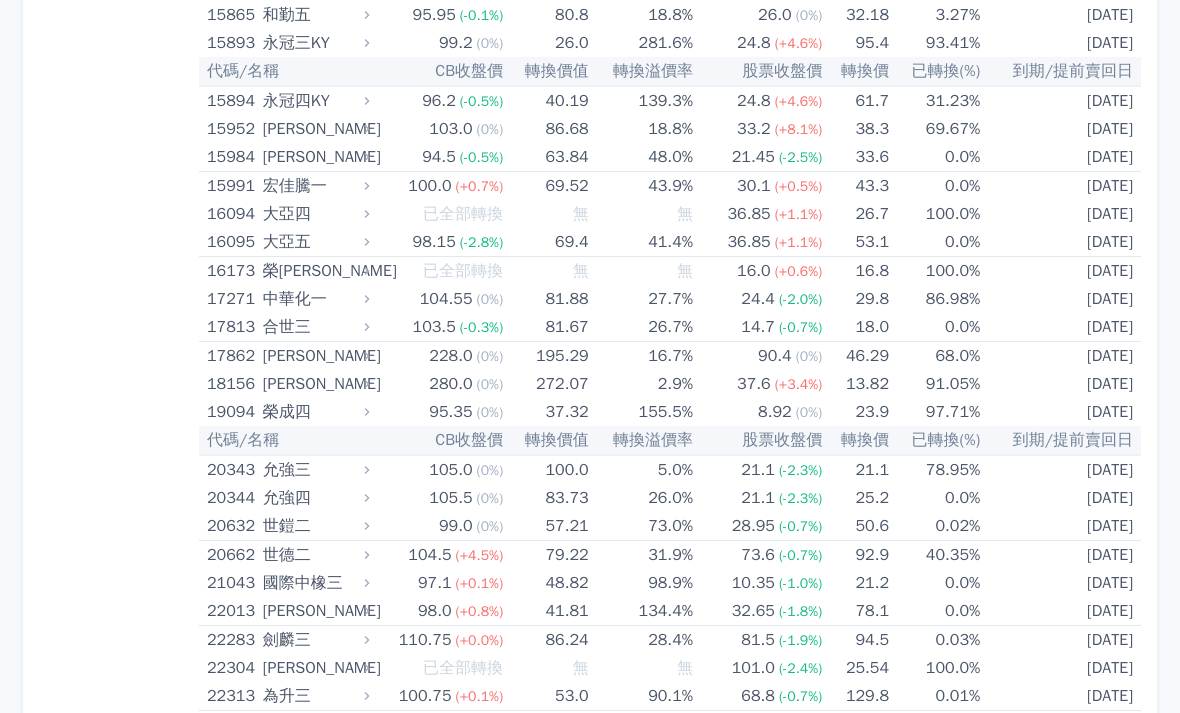 copy on "15894
永冠四KY
96.2 (-0.5%)
40.19
139.3%
24.8 (+4.6%)
61.7
31.23%
2026-02-20
可轉債名稱
永冠四KY
轉換標的名稱
永冠-KY
上市櫃別
上市
擔保銀行/TCRI信用評等
無
最新 CB 收盤價
96.2 (-0.5%)
轉換價值
40.19
CBAS 權利金（百元報價）
無承作
CBAS 折現率
無
..." 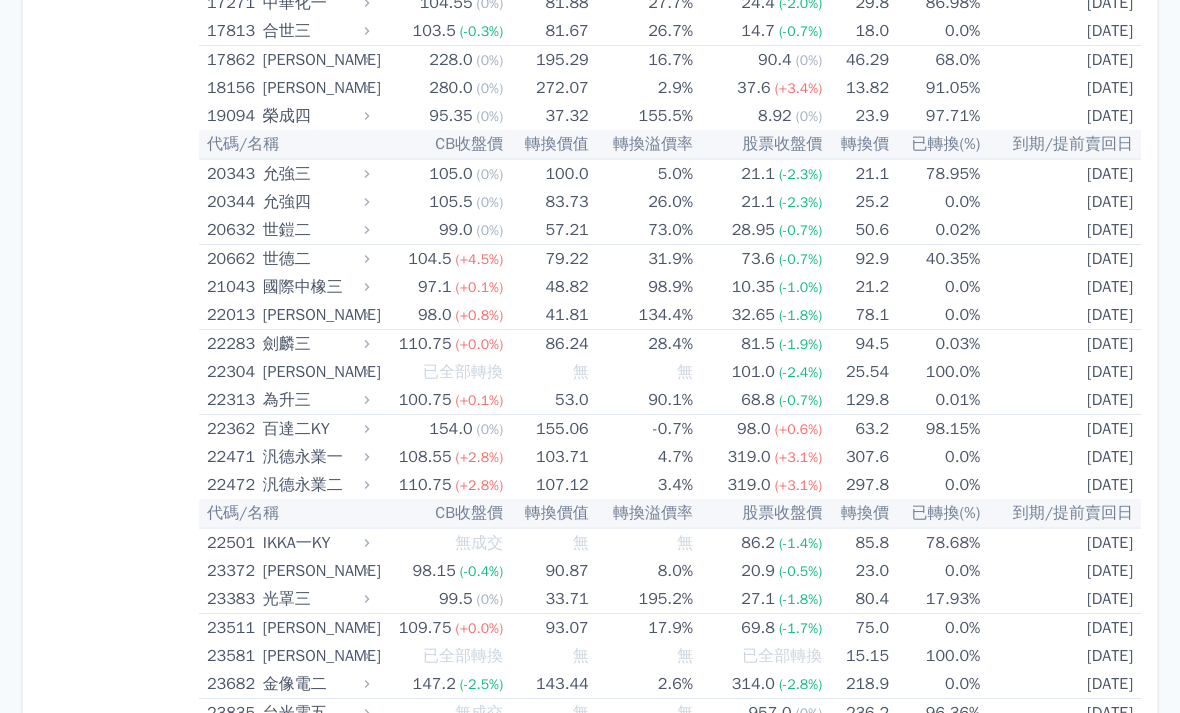 scroll, scrollTop: 1146, scrollLeft: 0, axis: vertical 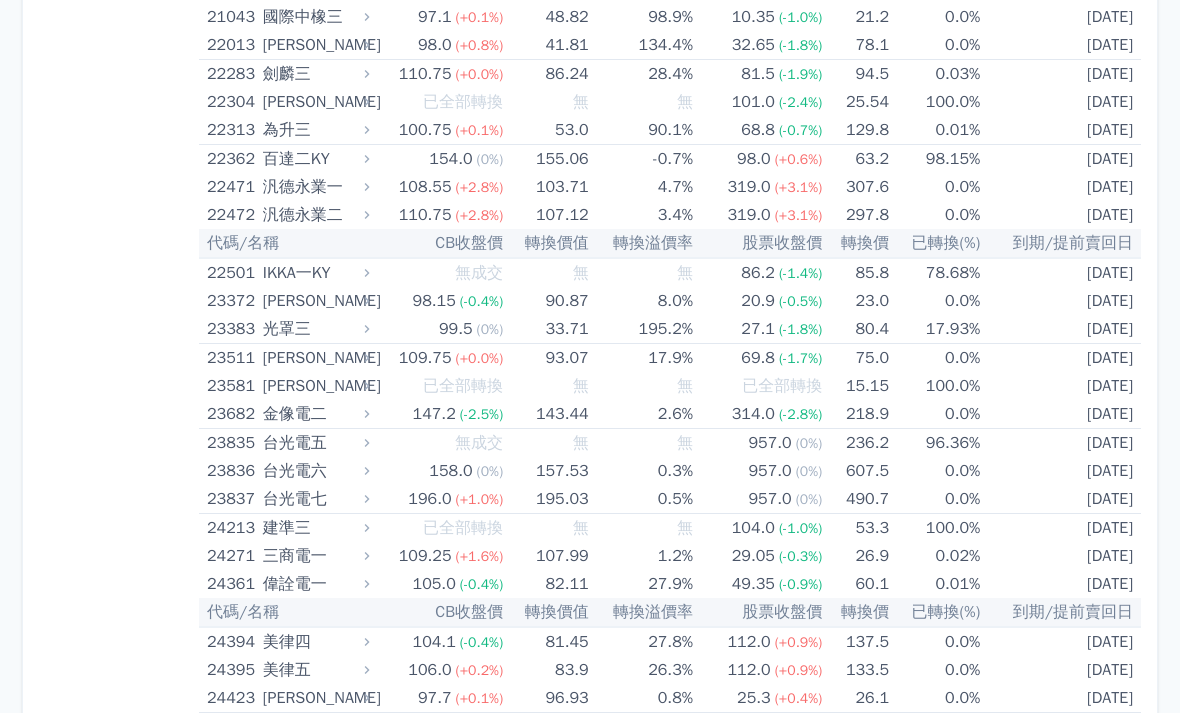 copy on "22501
IKKA一KY
無成交
無
無
86.2 (-1.4%)
85.8
78.68%
2027-03-04
可轉債名稱
IKKA一KY
轉換標的名稱
IKKA-KY
上市櫃別
上市
擔保銀行/TCRI信用評等
5
最新 CB 收盤價
無成交
轉換價值
無
CBAS 權利金（百元報價）
8.62
CBAS 折現率
4.0%
..." 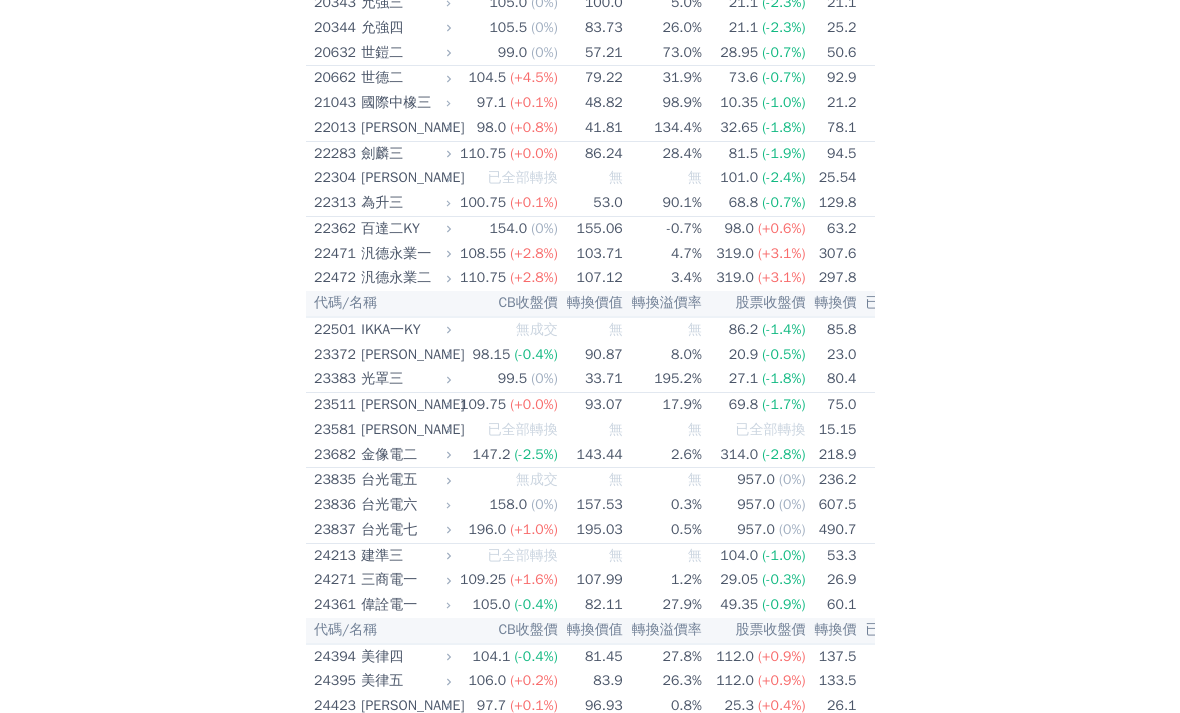 scroll, scrollTop: 1416, scrollLeft: 0, axis: vertical 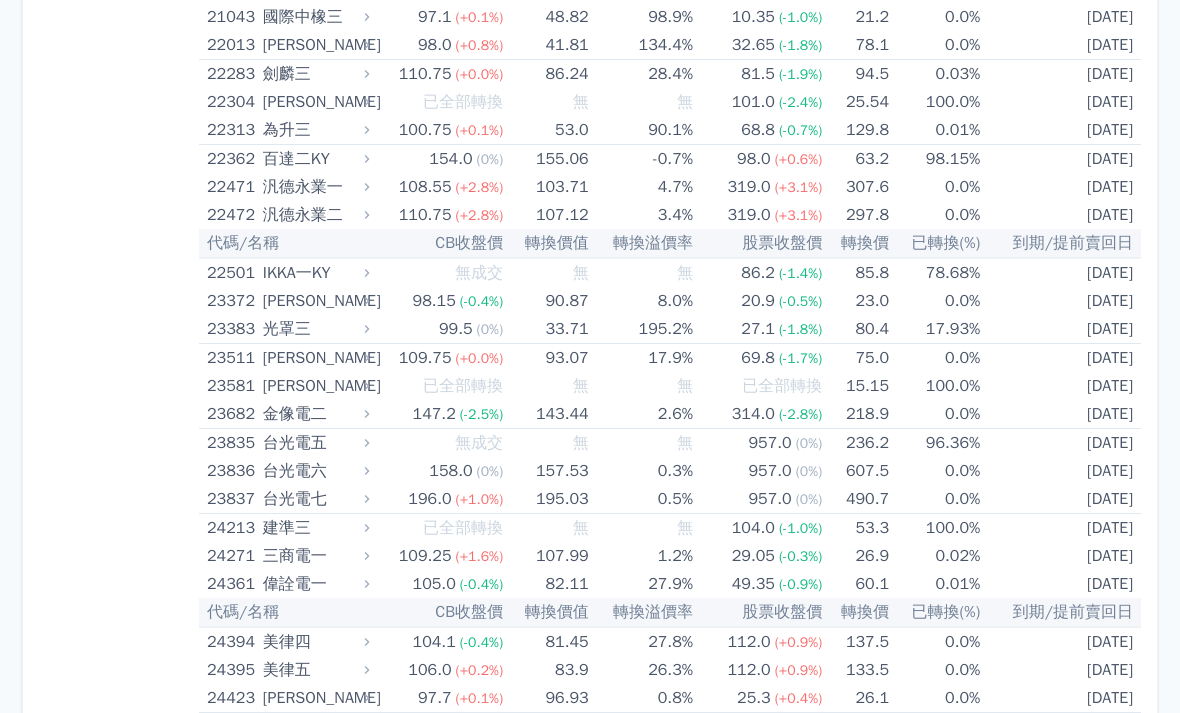 click on "按代號排序
即將/近期發行
一年內到期
轉換比例
低收盤價
轉換價值接近百元
低轉換溢價
CBAS權利金
高賣回報酬率" at bounding box center (119, 4684) 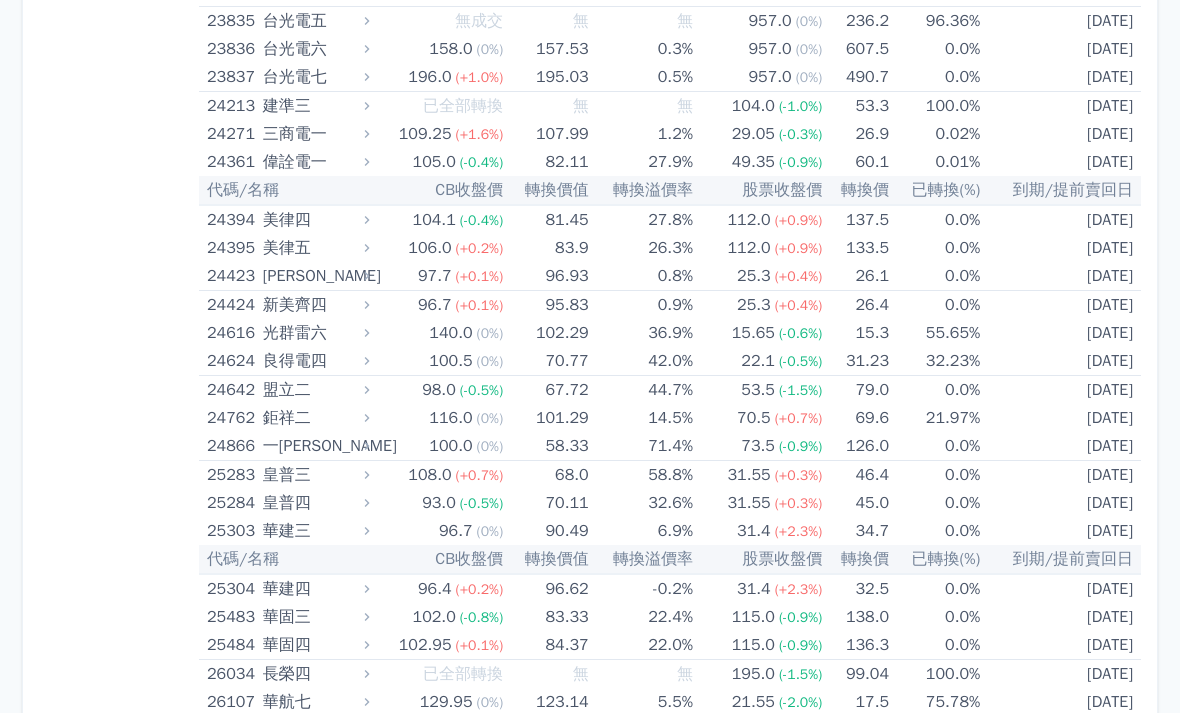 scroll, scrollTop: 1838, scrollLeft: 0, axis: vertical 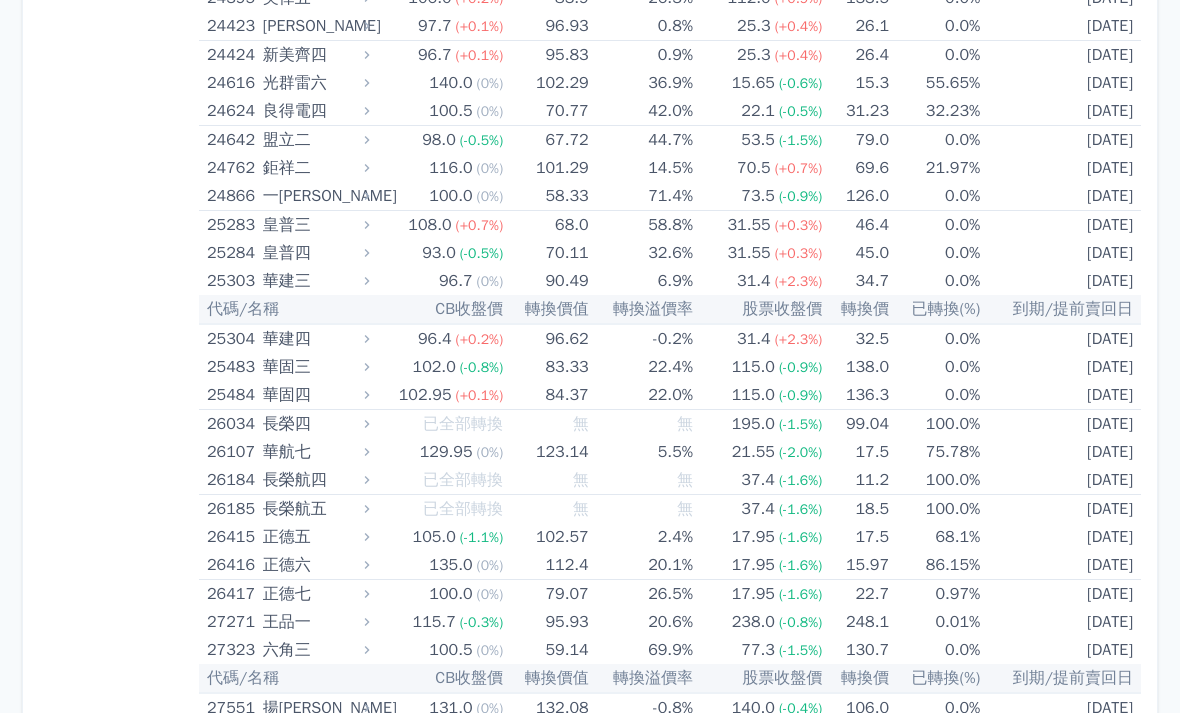 copy on "25304
華建四
96.4 (+0.2%)
96.62
-0.2%
31.4 (+2.3%)
32.5
0.0%
2027-06-30
可轉債名稱
華建四
轉換標的名稱
華建
上市櫃別
上市
擔保銀行/TCRI信用評等
無
最新 CB 收盤價
96.4 (+0.2%)
轉換價值
96.62
CBAS 權利金（百元報價）
無承作
CBAS 折現率
無
..." 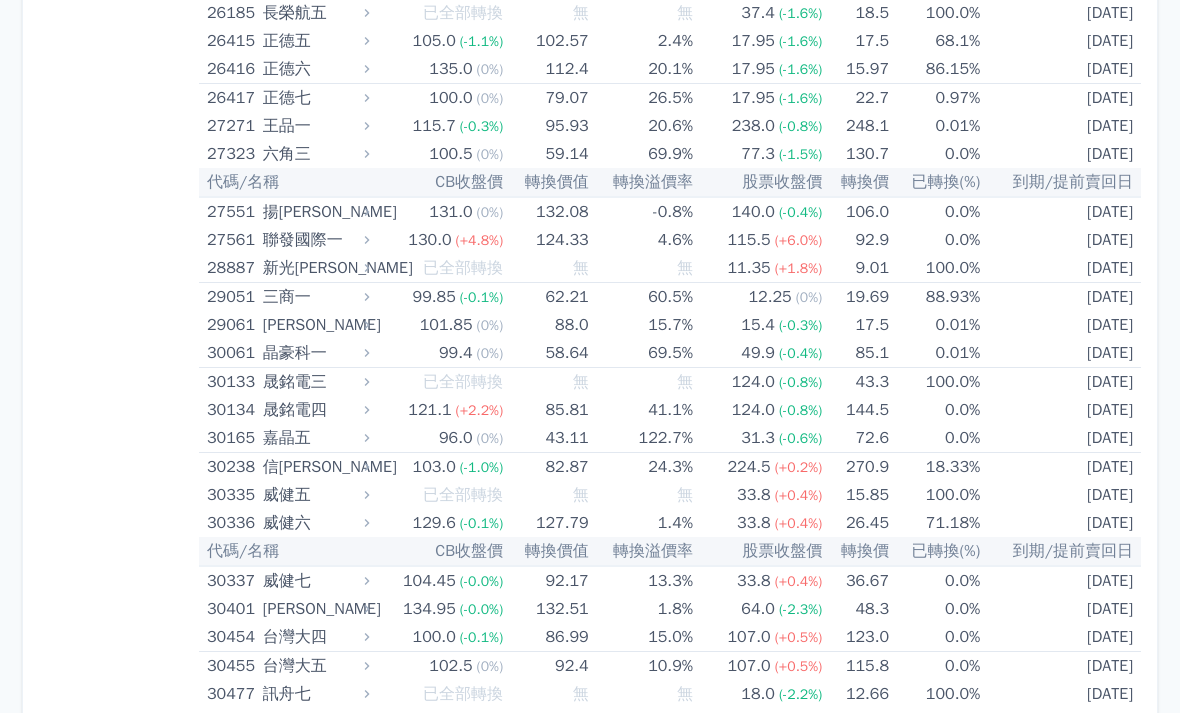 scroll, scrollTop: 2584, scrollLeft: 0, axis: vertical 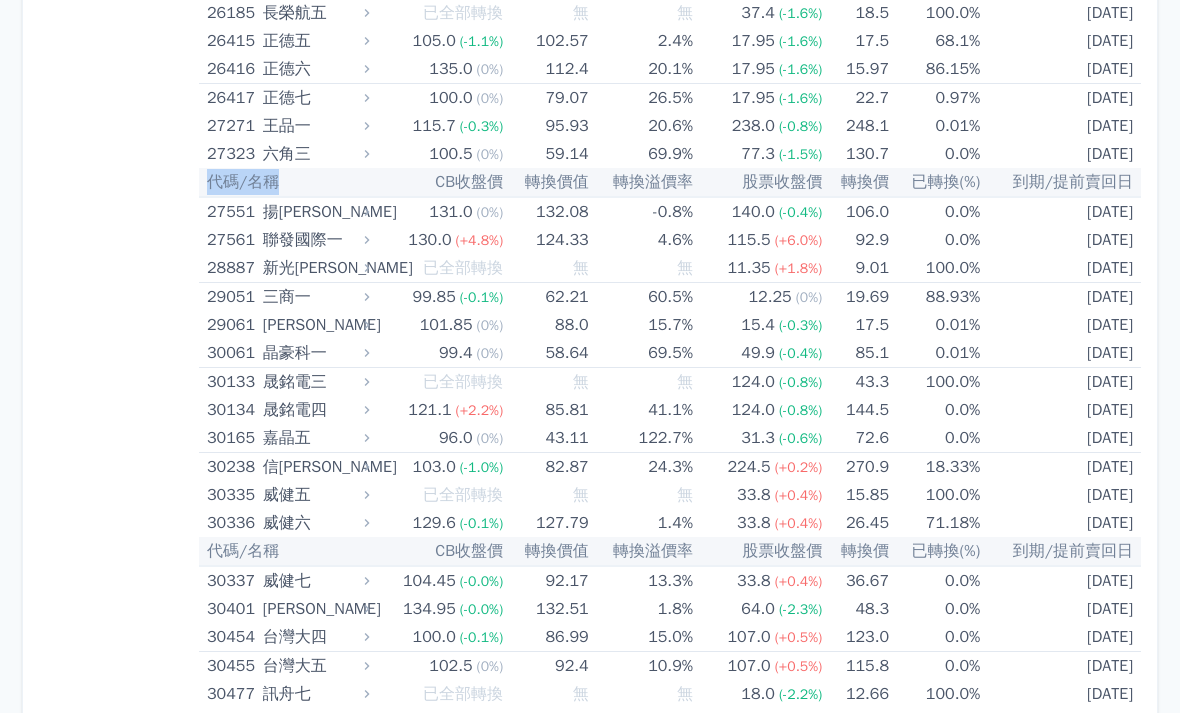 click on "按代號排序
即將/近期發行
一年內到期
轉換比例
低收盤價
轉換價值接近百元
低轉換溢價
CBAS權利金
高賣回報酬率" at bounding box center (119, 3516) 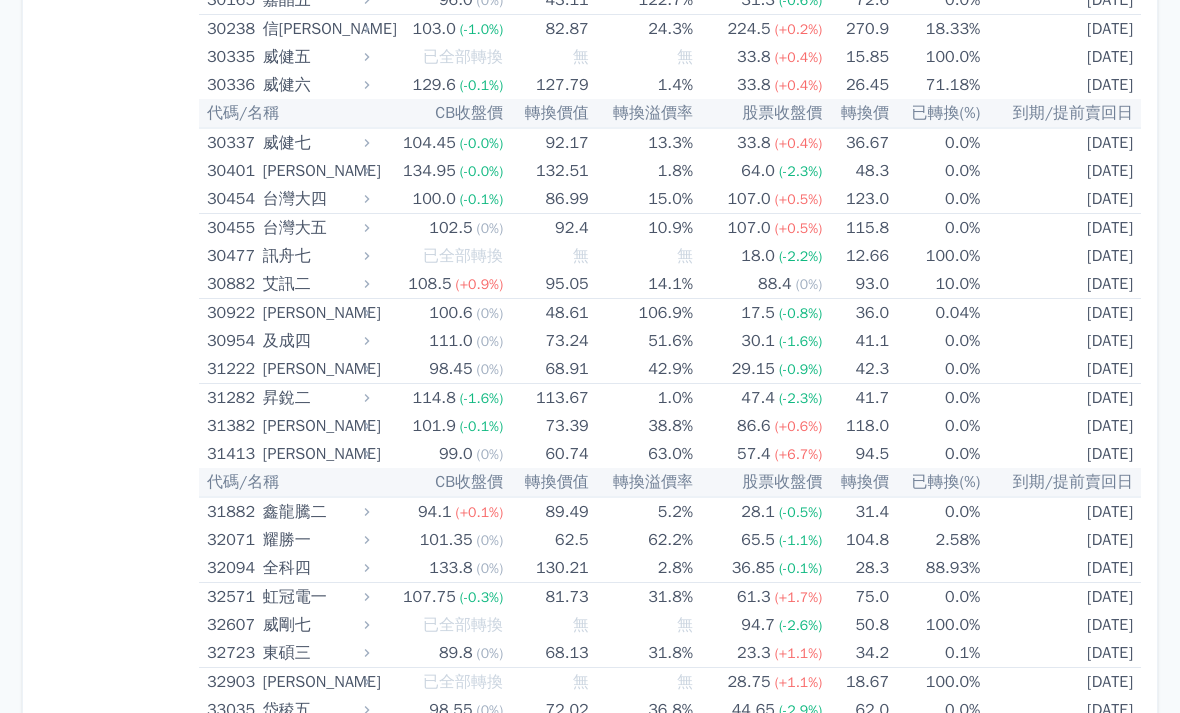 scroll, scrollTop: 3030, scrollLeft: 0, axis: vertical 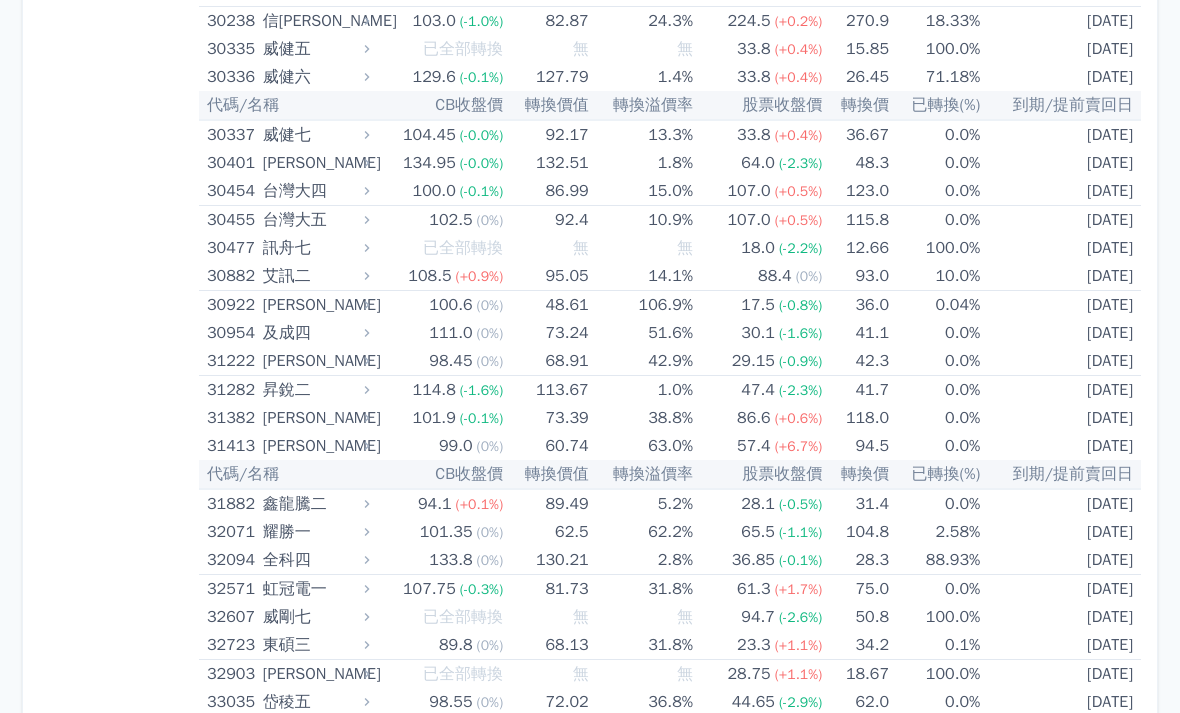 copy on "30337
威健七
104.45 (-0.0%)
92.17
13.3%
33.8 (+0.4%)
36.67
0.0%
2027-09-11
可轉債名稱
威健七
轉換標的名稱
威健
上市櫃別
上市
擔保銀行/TCRI信用評等
6
最新 CB 收盤價
104.45 (-0.0%)
轉換價值
92.17
CBAS 權利金（百元報價）
8.94
CBAS 折現率
3.5%
..." 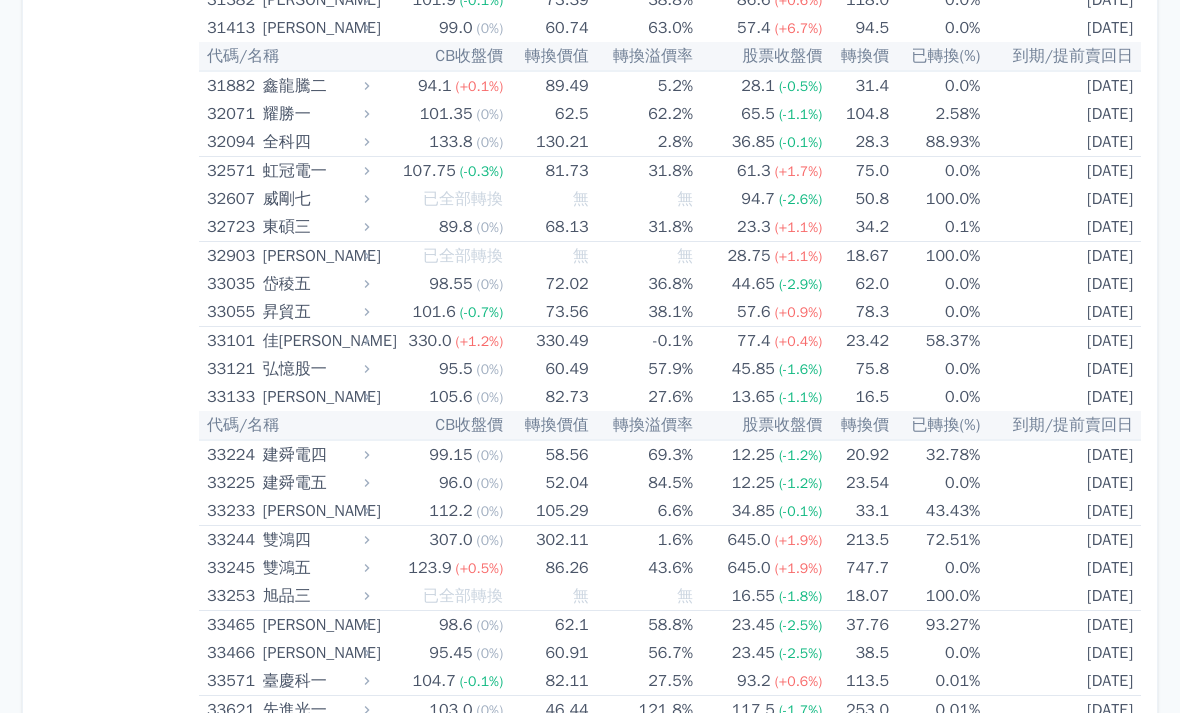 scroll, scrollTop: 3449, scrollLeft: 0, axis: vertical 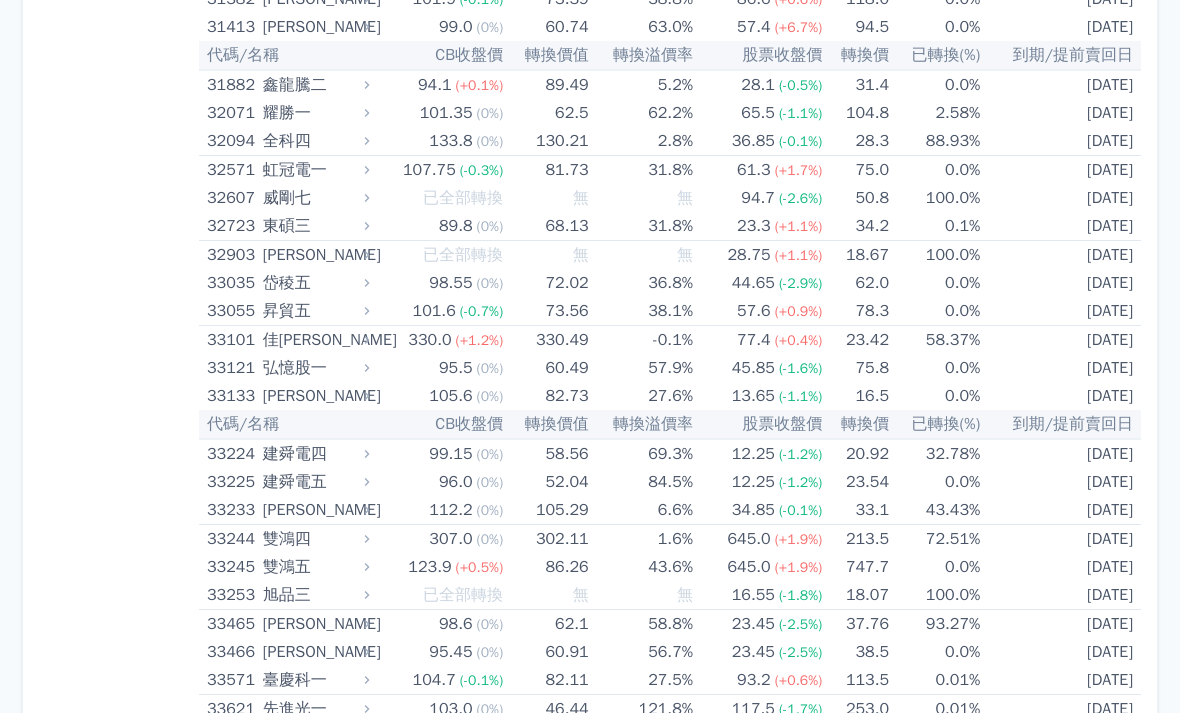 click on "按代號排序
即將/近期發行
一年內到期
轉換比例
低收盤價
轉換價值接近百元
低轉換溢價
CBAS權利金
高賣回報酬率" at bounding box center (119, 2651) 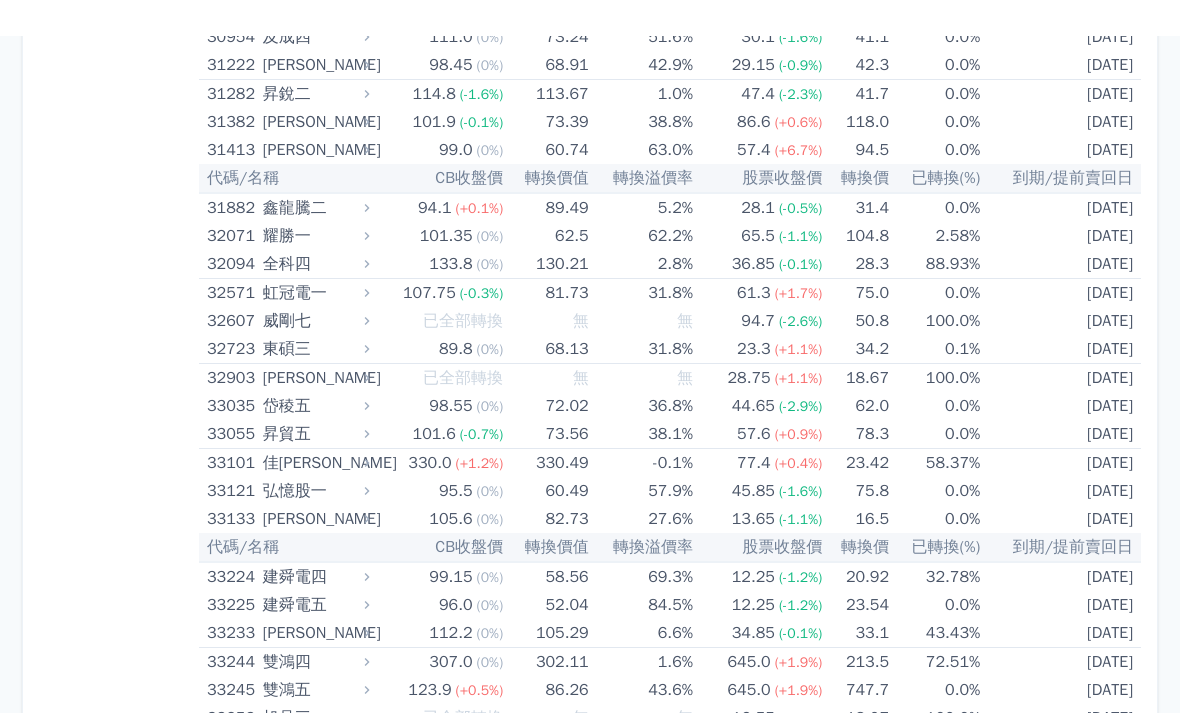 scroll, scrollTop: 3323, scrollLeft: 0, axis: vertical 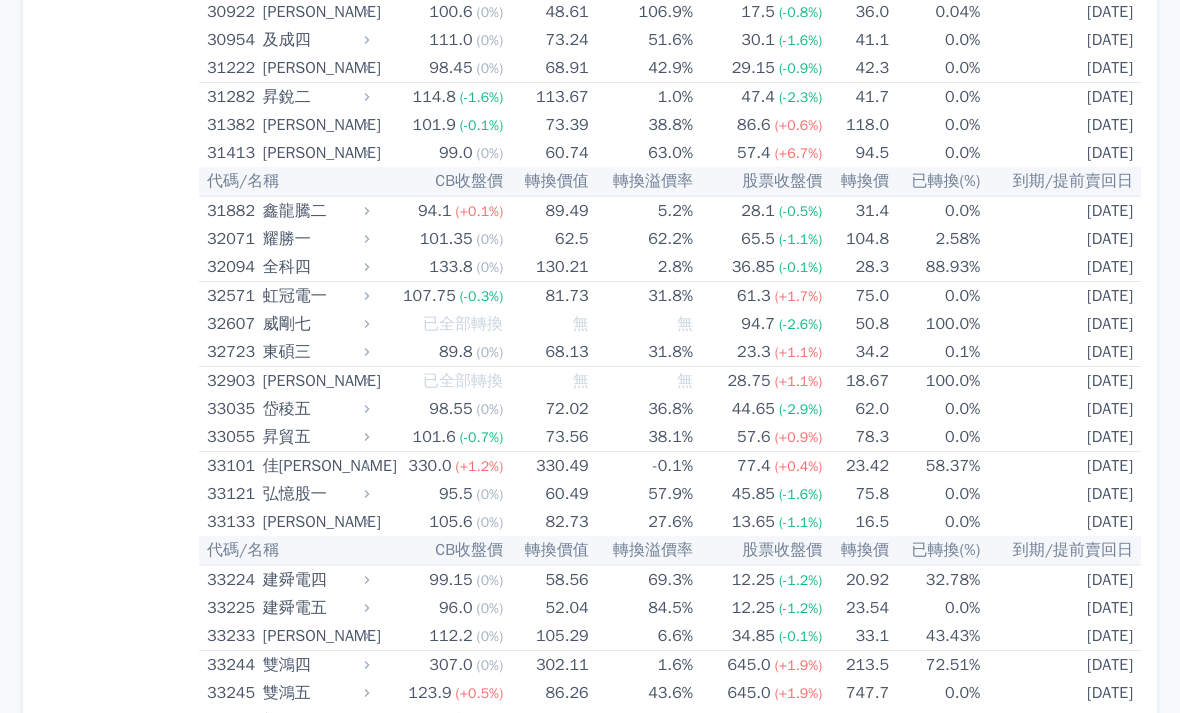 copy on "31882
鑫龍騰二
94.1 (+0.1%)
89.49
5.2%
28.1 (-0.5%)
31.4
0.0%
2028-06-20
可轉債名稱
鑫龍騰二
轉換標的名稱
鑫龍騰
上市櫃別
上櫃
擔保銀行/TCRI信用評等
無
最新 CB 收盤價
94.1 (+0.1%)
轉換價值
89.49
CBAS 權利金（百元報價）
無承作
CBAS 折現率
無
..." 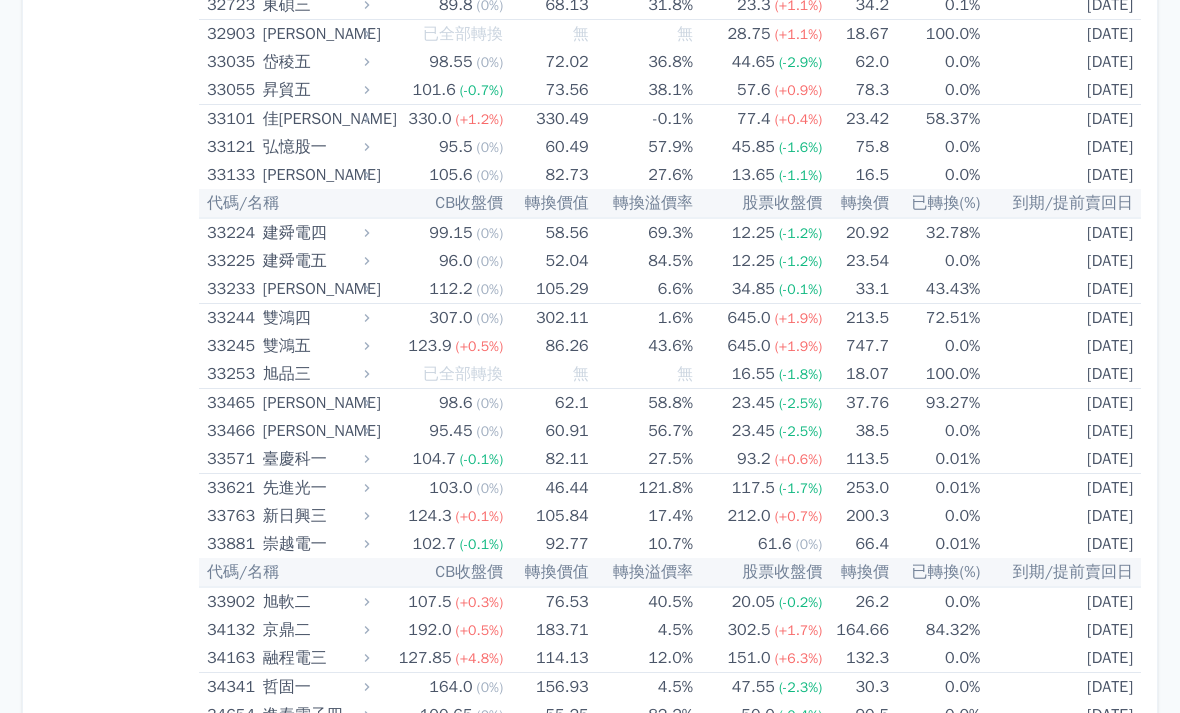 scroll, scrollTop: 3747, scrollLeft: 0, axis: vertical 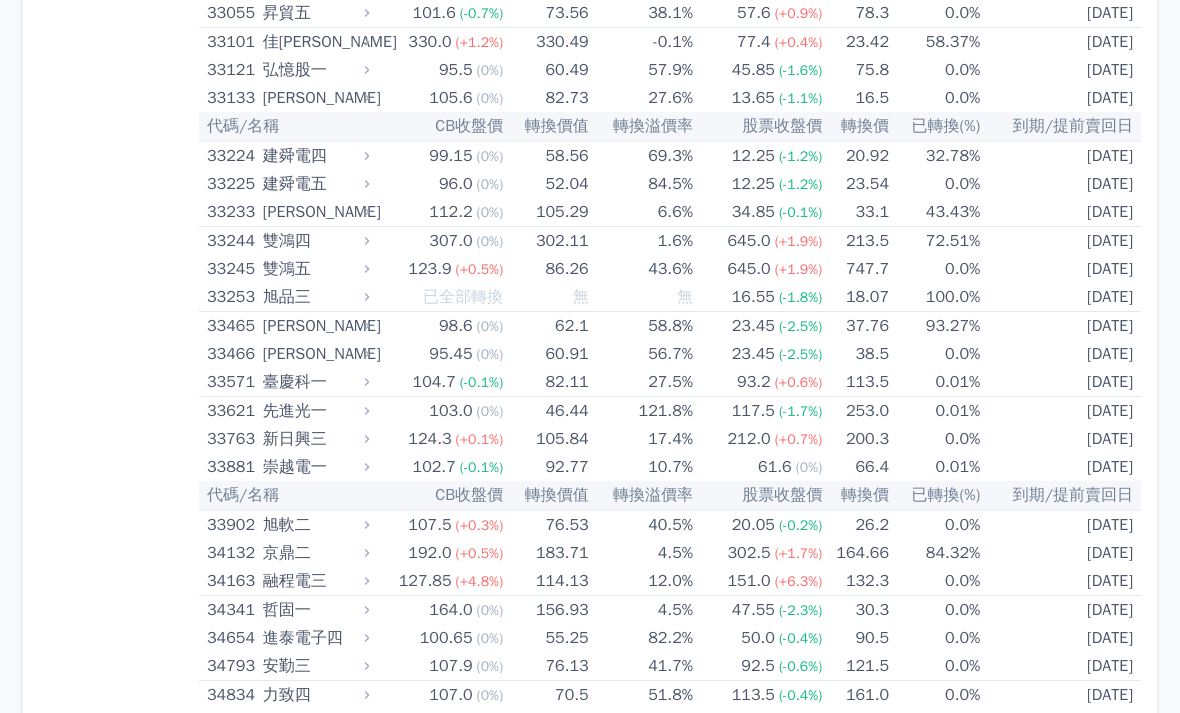 copy on "33224
建舜電四
99.15 (0%)
58.56
69.3%
12.25 (-1.2%)
20.92
32.78%
2025-09-06
可轉債名稱
建舜電四
轉換標的名稱
建舜電
上市櫃別
上櫃
擔保銀行/TCRI信用評等
6
最新 CB 收盤價
99.15 (0%)
轉換價值
58.56
CBAS 權利金（百元報價）
0.18
CBAS 折現率
4.0%
..." 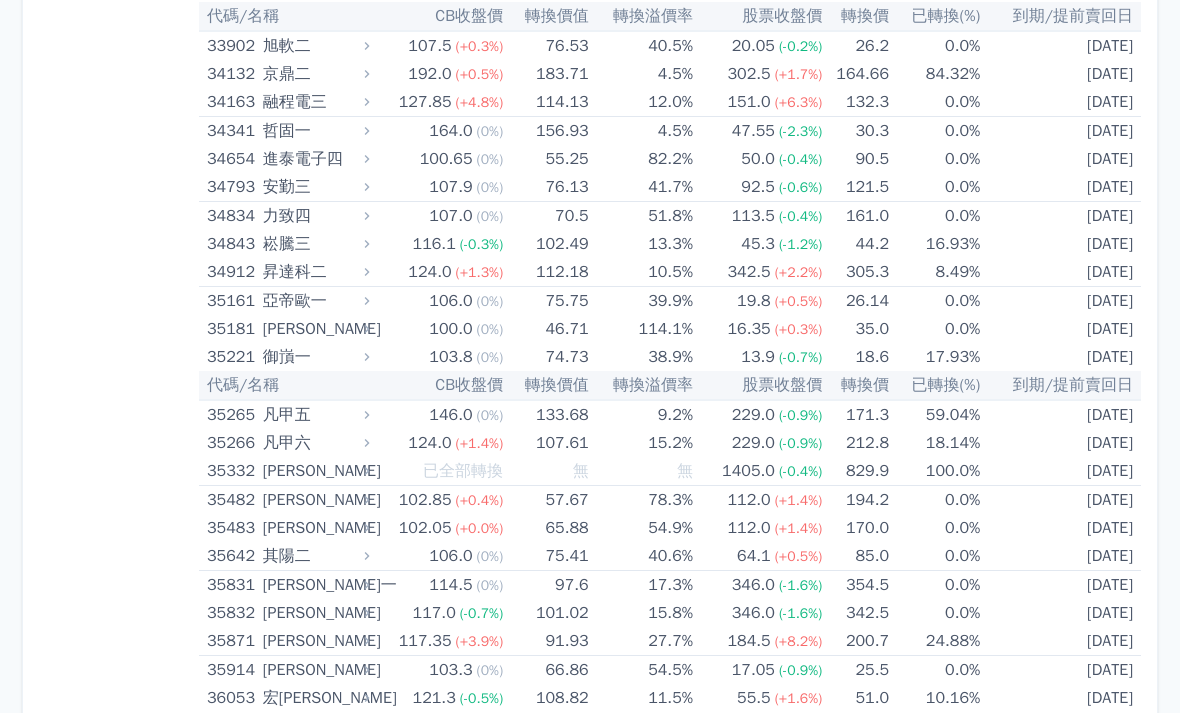 scroll, scrollTop: 4226, scrollLeft: 0, axis: vertical 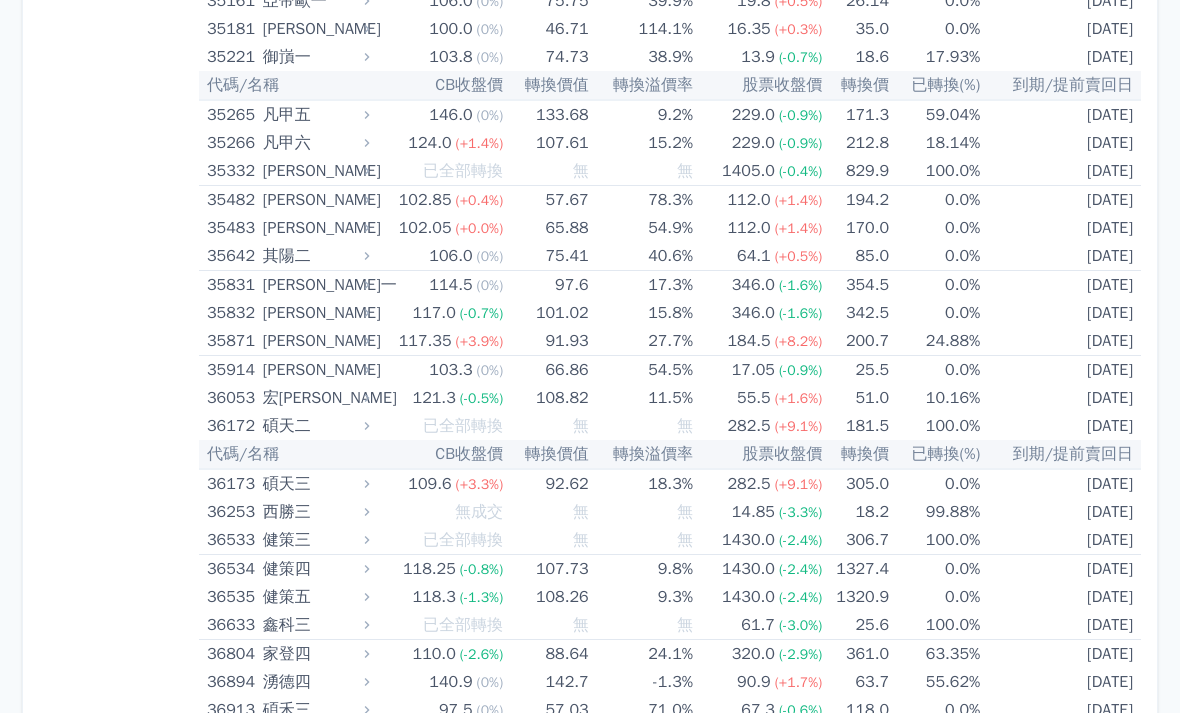 click on "按代號排序
即將/近期發行
一年內到期
轉換比例
低收盤價
轉換價值接近百元
低轉換溢價
CBAS權利金
高賣回報酬率" at bounding box center (119, 1574) 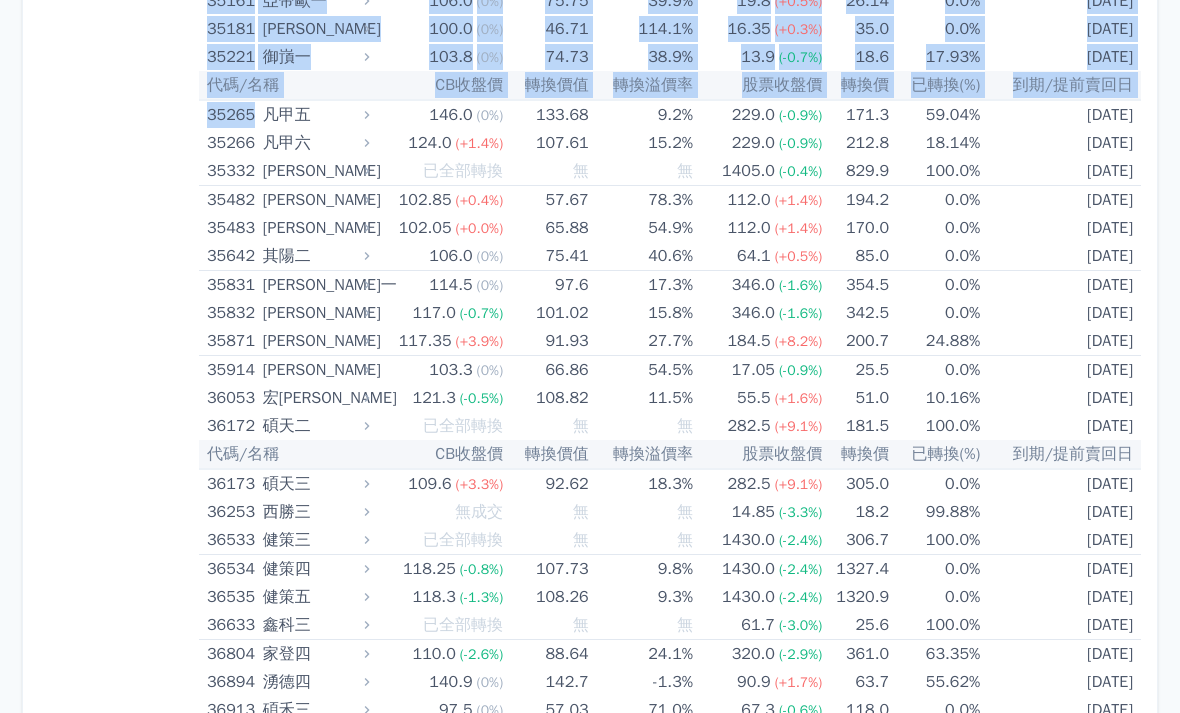click on "按代號排序
即將/近期發行
一年內到期
轉換比例
低收盤價
轉換價值接近百元
低轉換溢價
CBAS權利金
高賣回報酬率" at bounding box center (119, 1574) 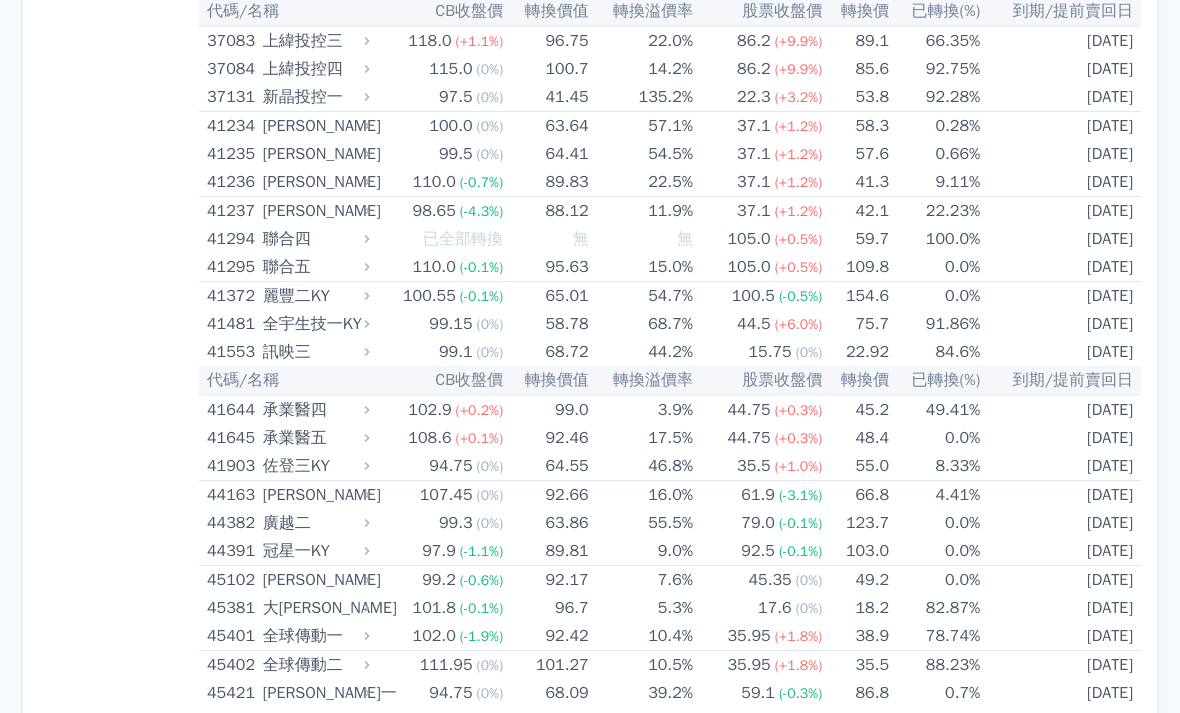 scroll, scrollTop: 5338, scrollLeft: 0, axis: vertical 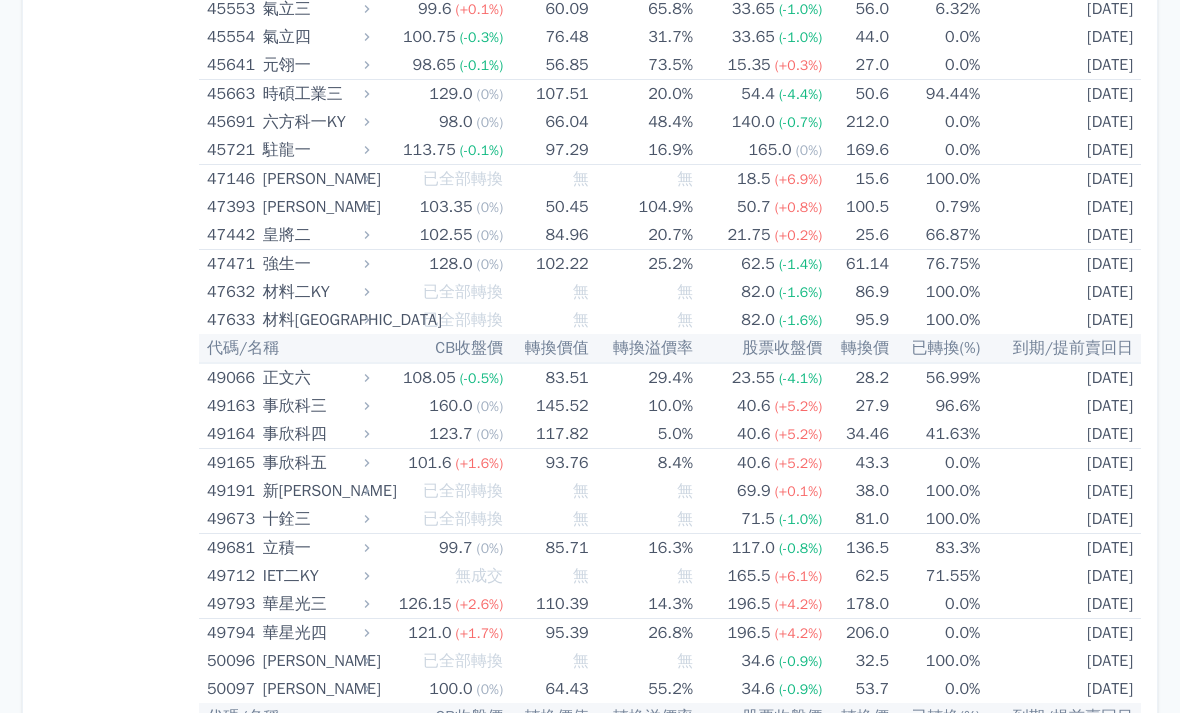 click on "按代號排序
即將/近期發行
一年內到期
轉換比例
低收盤價
轉換價值接近百元
低轉換溢價
CBAS權利金
高賣回報酬率" at bounding box center (119, -8) 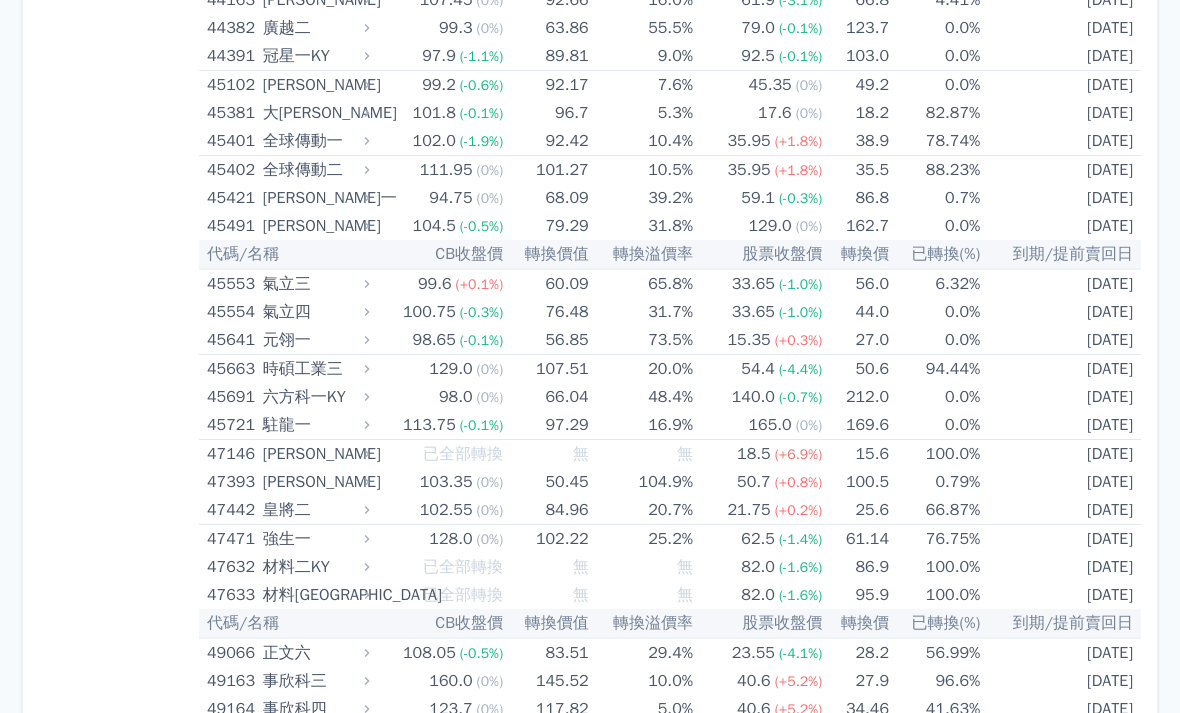 scroll, scrollTop: 5838, scrollLeft: 0, axis: vertical 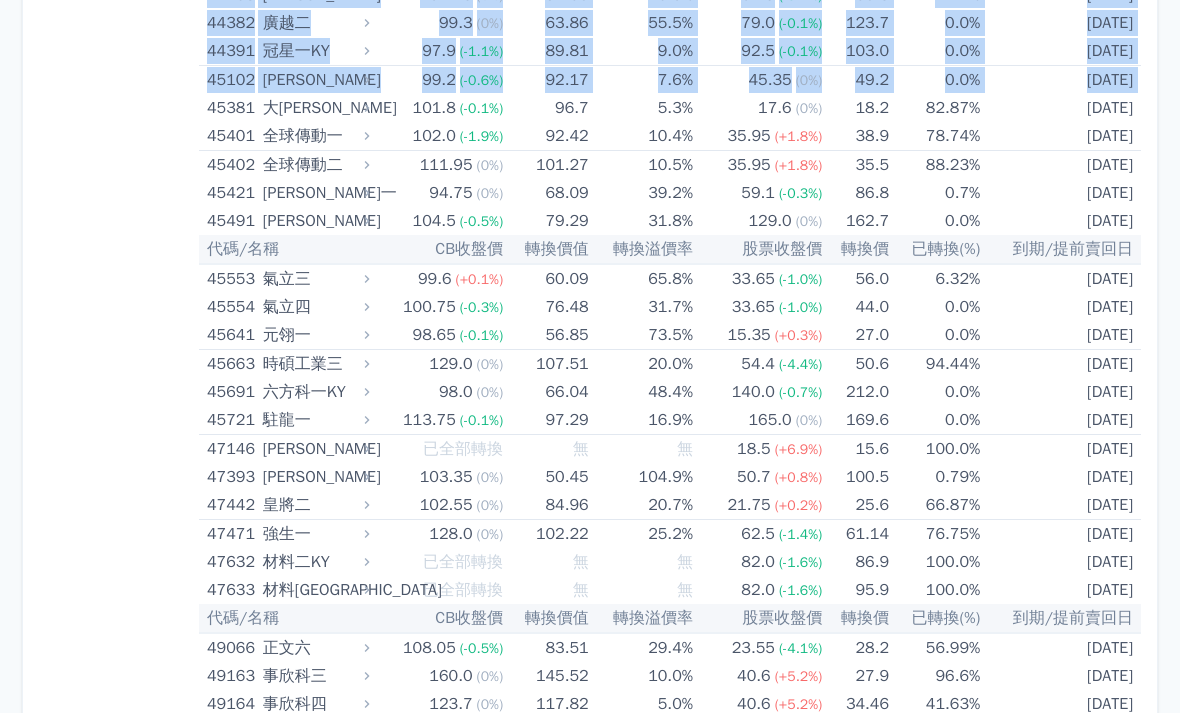 click on "按代號排序
即將/近期發行
一年內到期
轉換比例
低收盤價
轉換價值接近百元
低轉換溢價
CBAS權利金
高賣回報酬率" at bounding box center (119, 262) 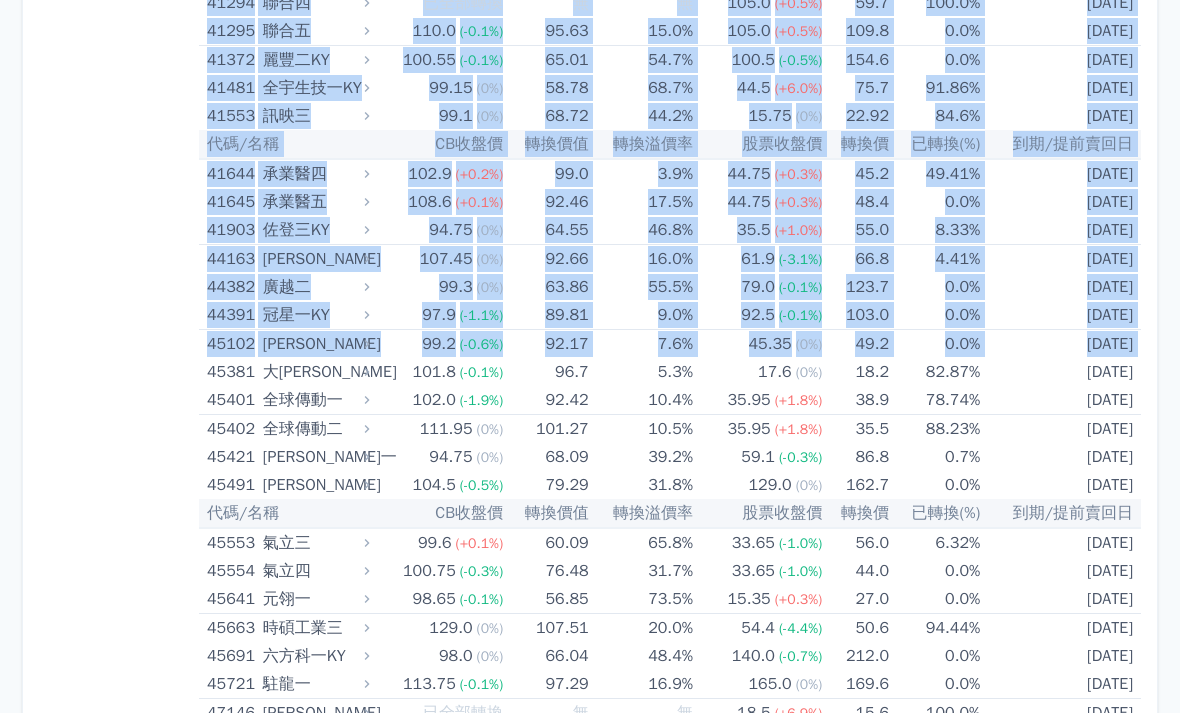 scroll, scrollTop: 5573, scrollLeft: 0, axis: vertical 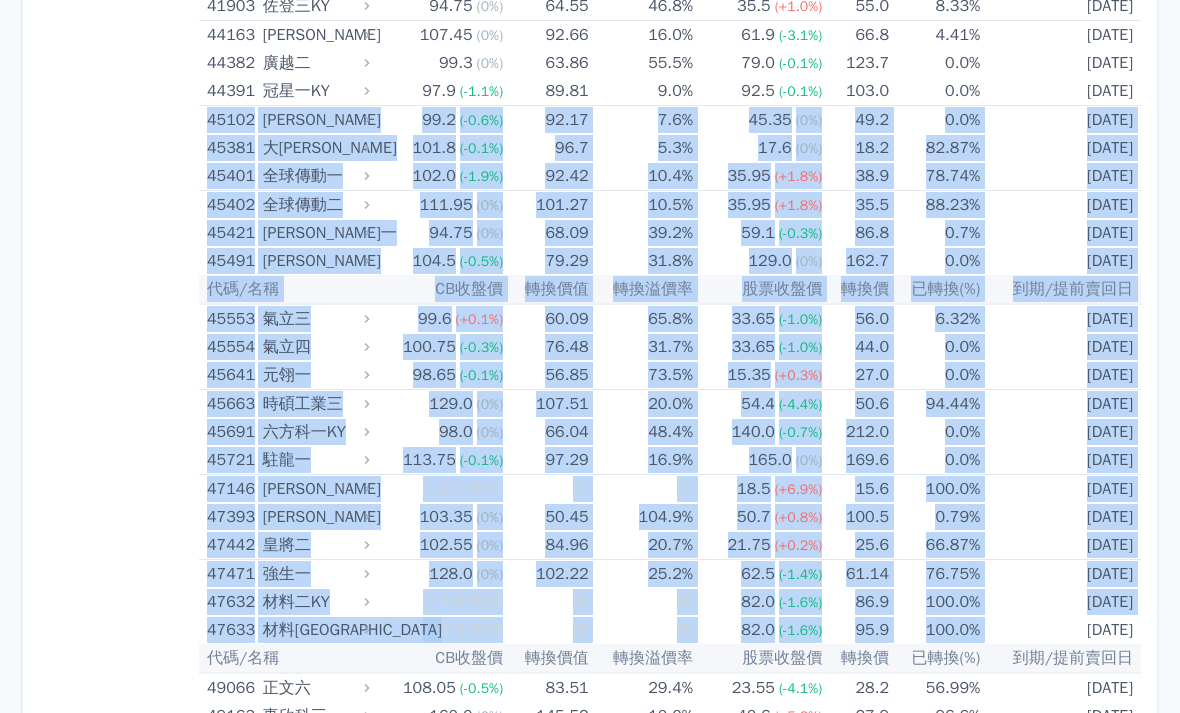 click on "按代號排序
即將/近期發行
一年內到期
轉換比例
低收盤價
轉換價值接近百元
低轉換溢價
CBAS權利金
高賣回報酬率" at bounding box center (119, 302) 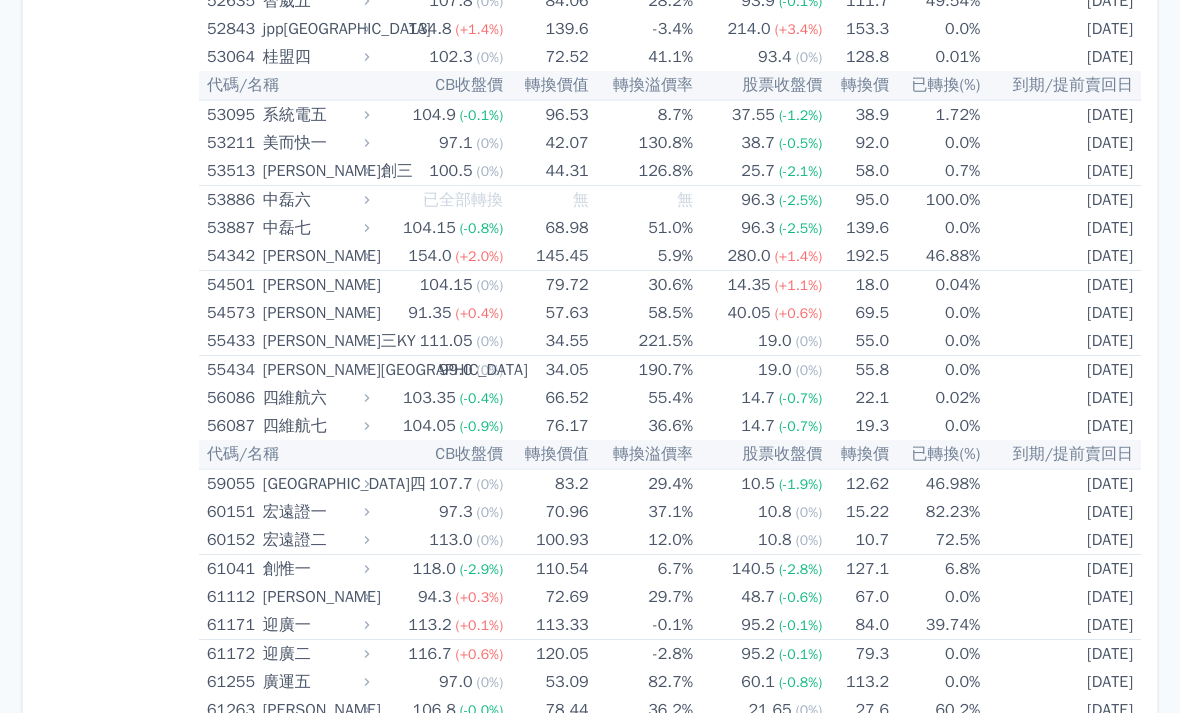 scroll, scrollTop: 7108, scrollLeft: 0, axis: vertical 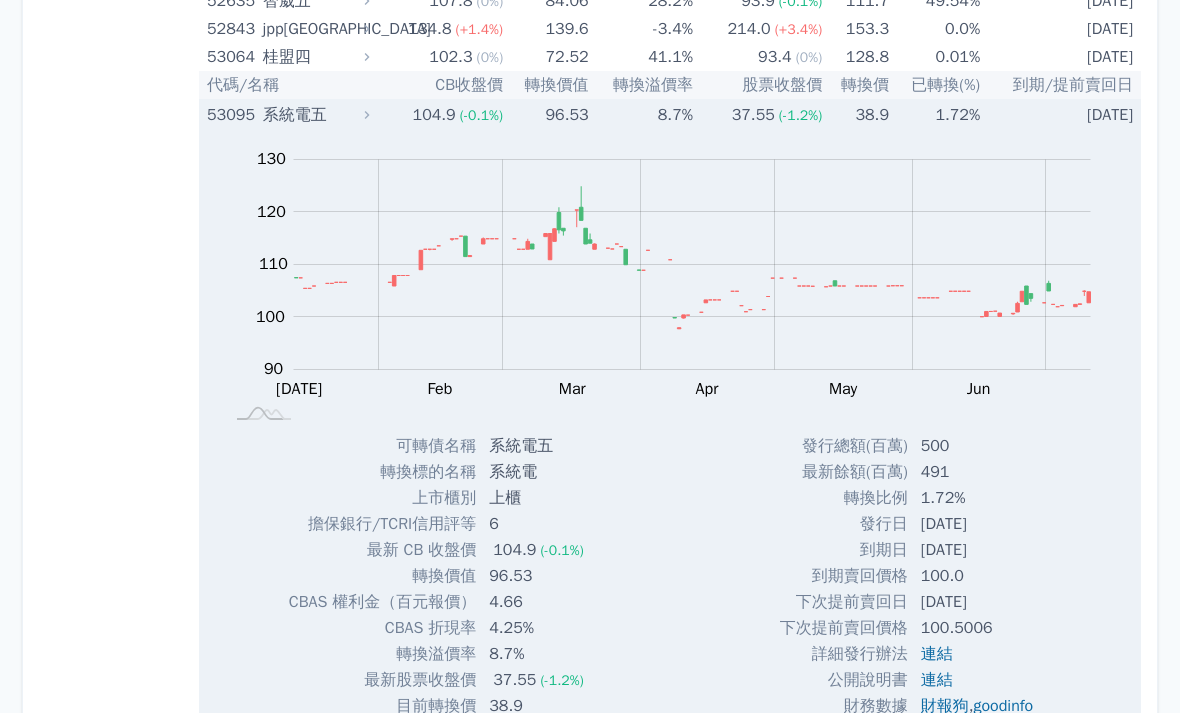 click on "系統電五" at bounding box center (314, 115) 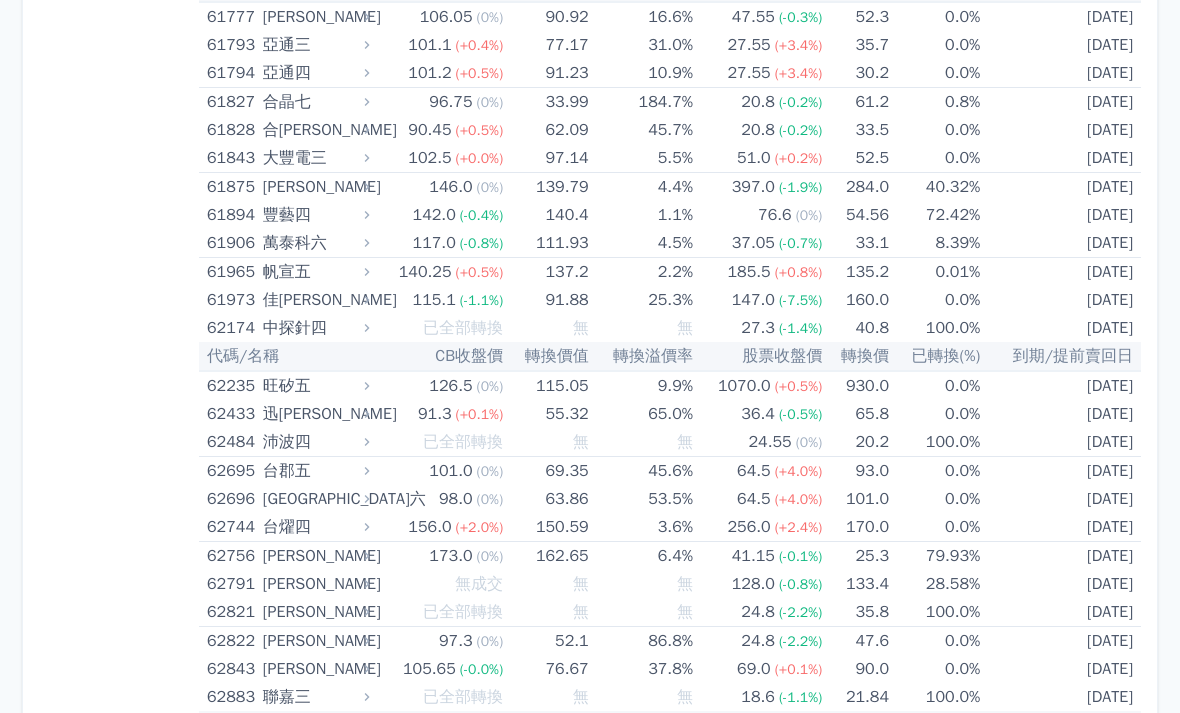 scroll, scrollTop: 7951, scrollLeft: 0, axis: vertical 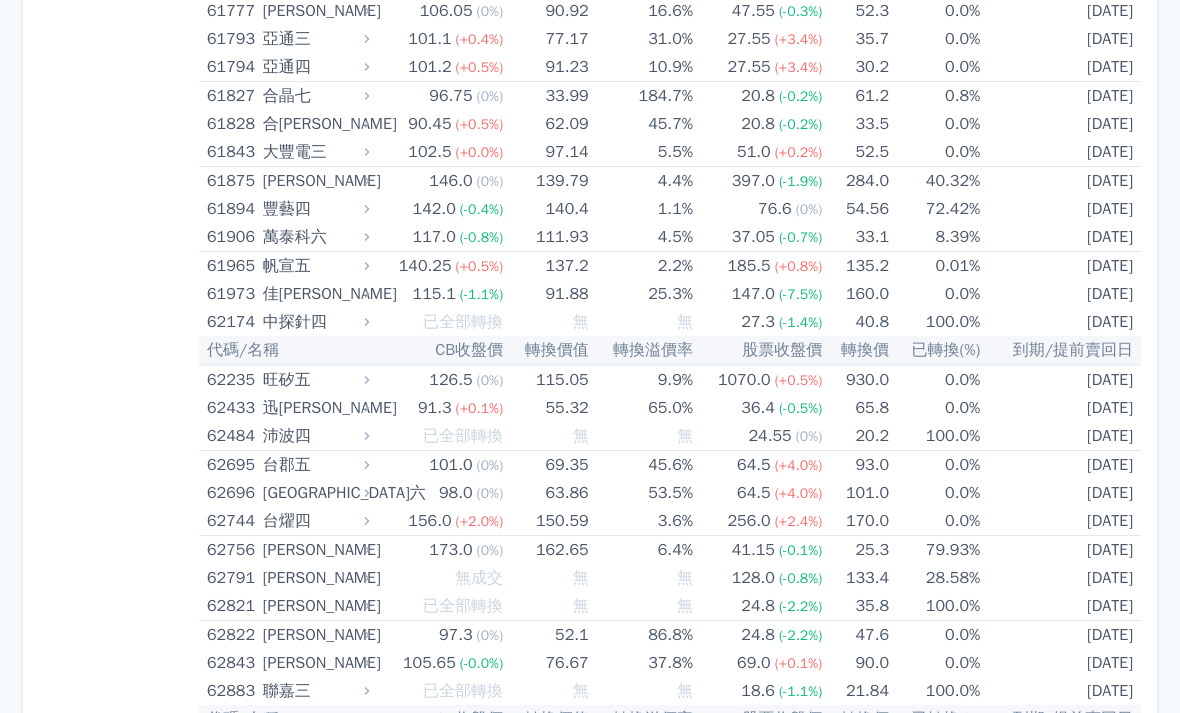 click on "按代號排序
即將/近期發行
一年內到期
轉換比例
低收盤價
轉換價值接近百元
低轉換溢價
CBAS權利金
高賣回報酬率" at bounding box center (119, -1851) 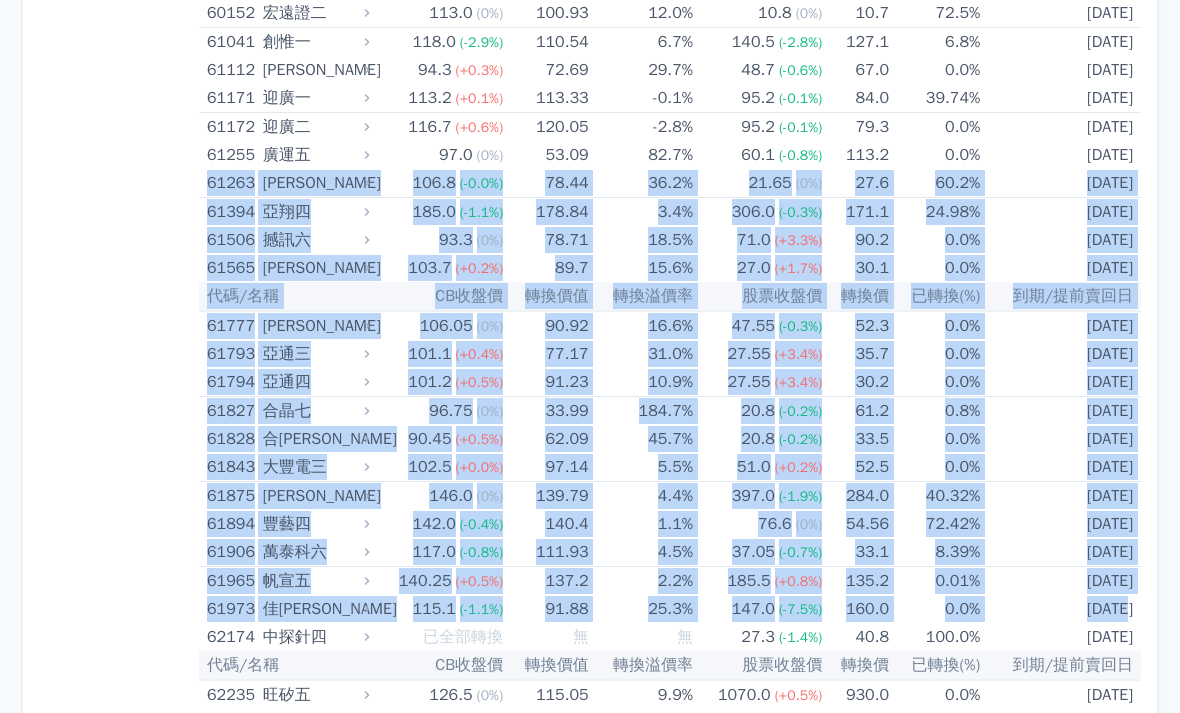 scroll, scrollTop: 7638, scrollLeft: 0, axis: vertical 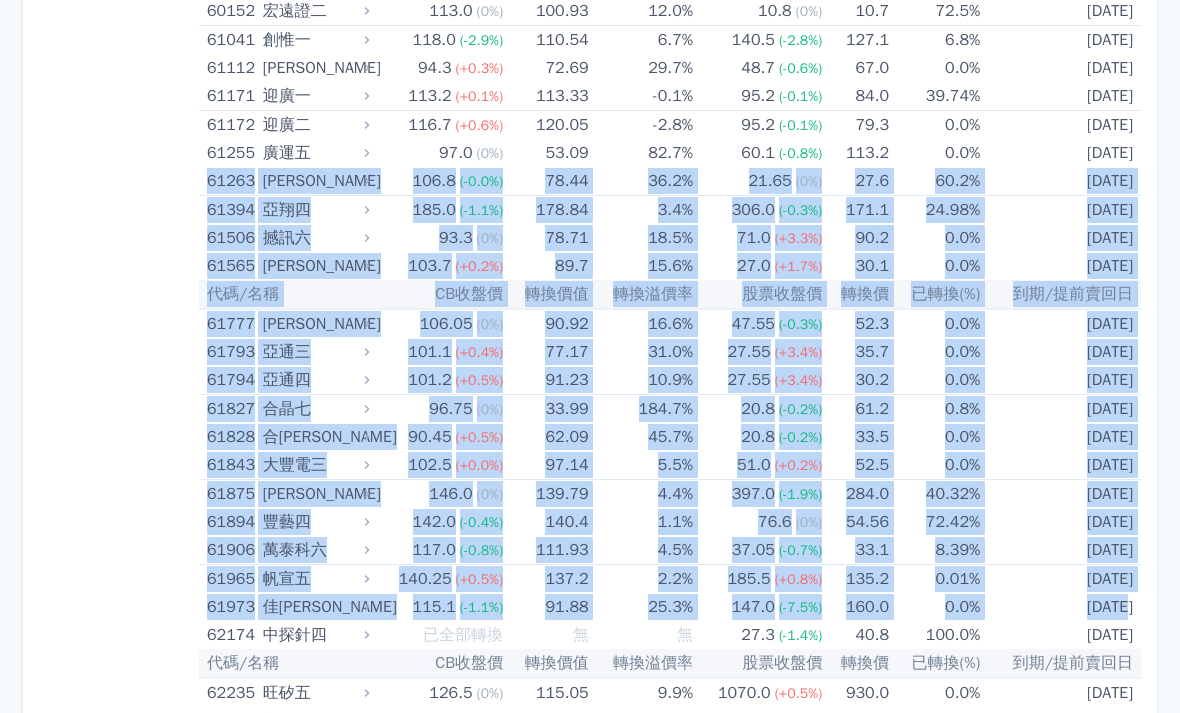 click on "按代號排序
即將/近期發行
一年內到期
轉換比例
低收盤價
轉換價值接近百元
低轉換溢價
CBAS權利金
高賣回報酬率" at bounding box center [119, -1538] 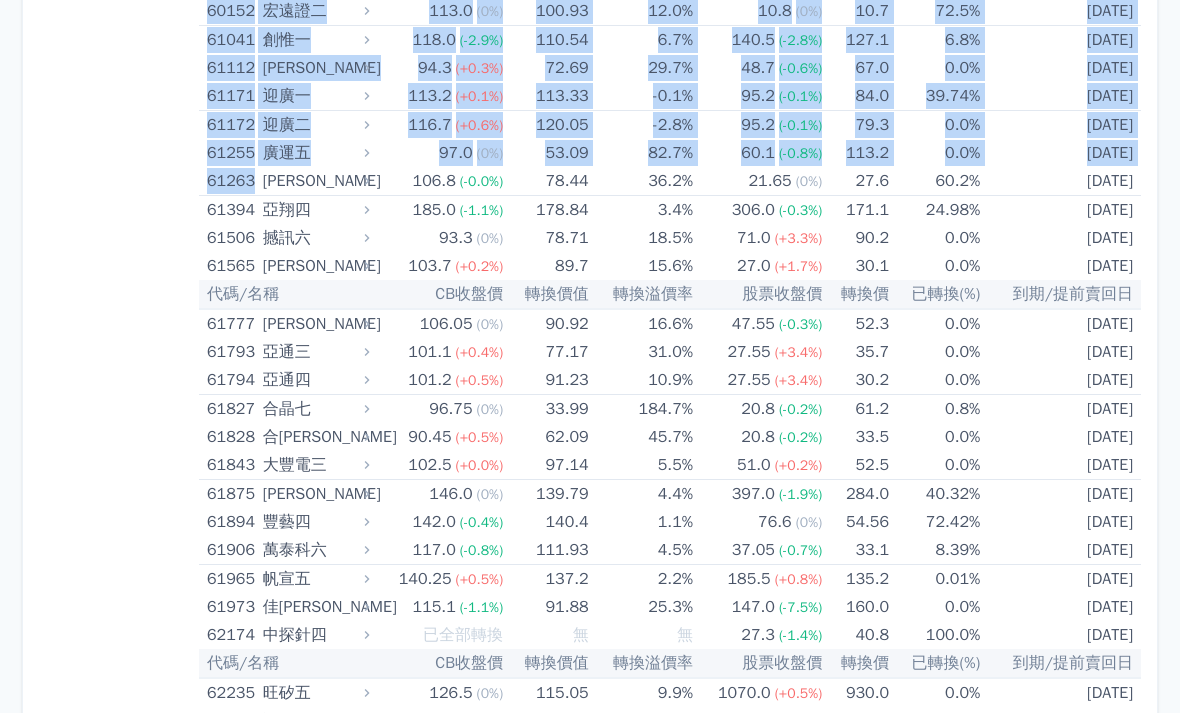 click on "按代號排序
即將/近期發行
一年內到期
轉換比例
低收盤價
轉換價值接近百元
低轉換溢價
CBAS權利金
高賣回報酬率" at bounding box center (119, -1538) 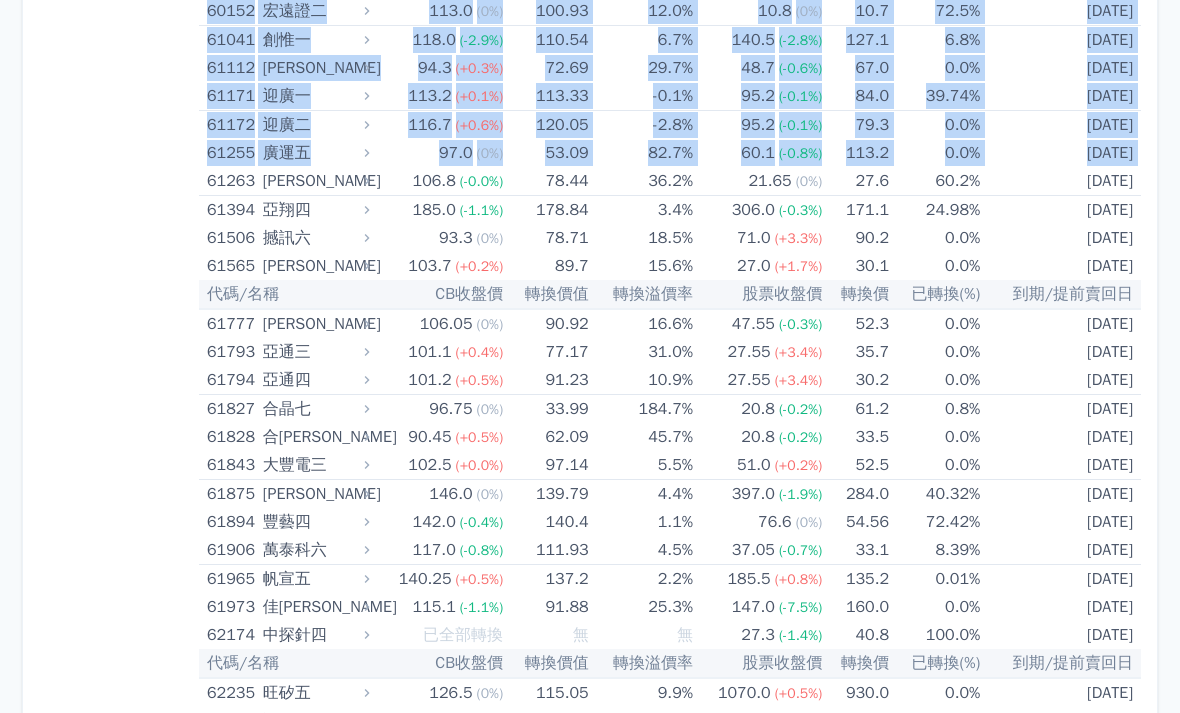 click on "按代號排序
即將/近期發行
一年內到期
轉換比例
低收盤價
轉換價值接近百元
低轉換溢價
CBAS權利金
高賣回報酬率" at bounding box center (119, -1538) 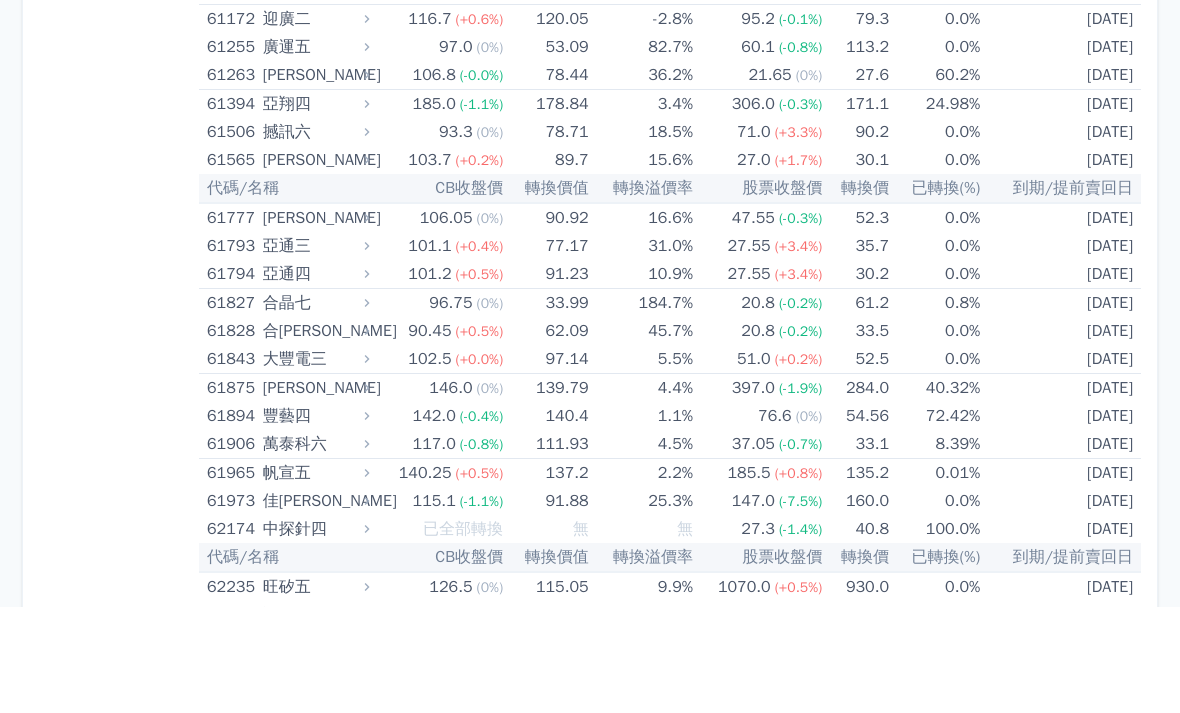 scroll, scrollTop: 7755, scrollLeft: 0, axis: vertical 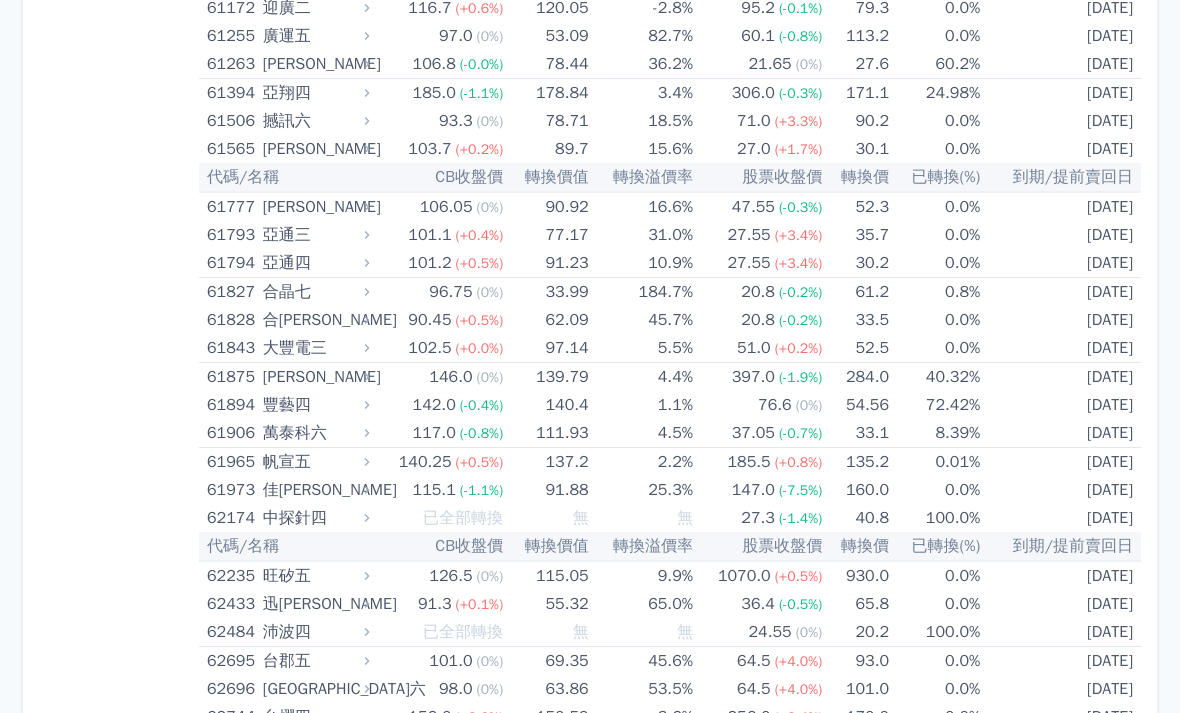 click on "按代號排序
即將/近期發行
一年內到期
轉換比例
低收盤價
轉換價值接近百元
低轉換溢價
CBAS權利金
高賣回報酬率" at bounding box center (119, -1655) 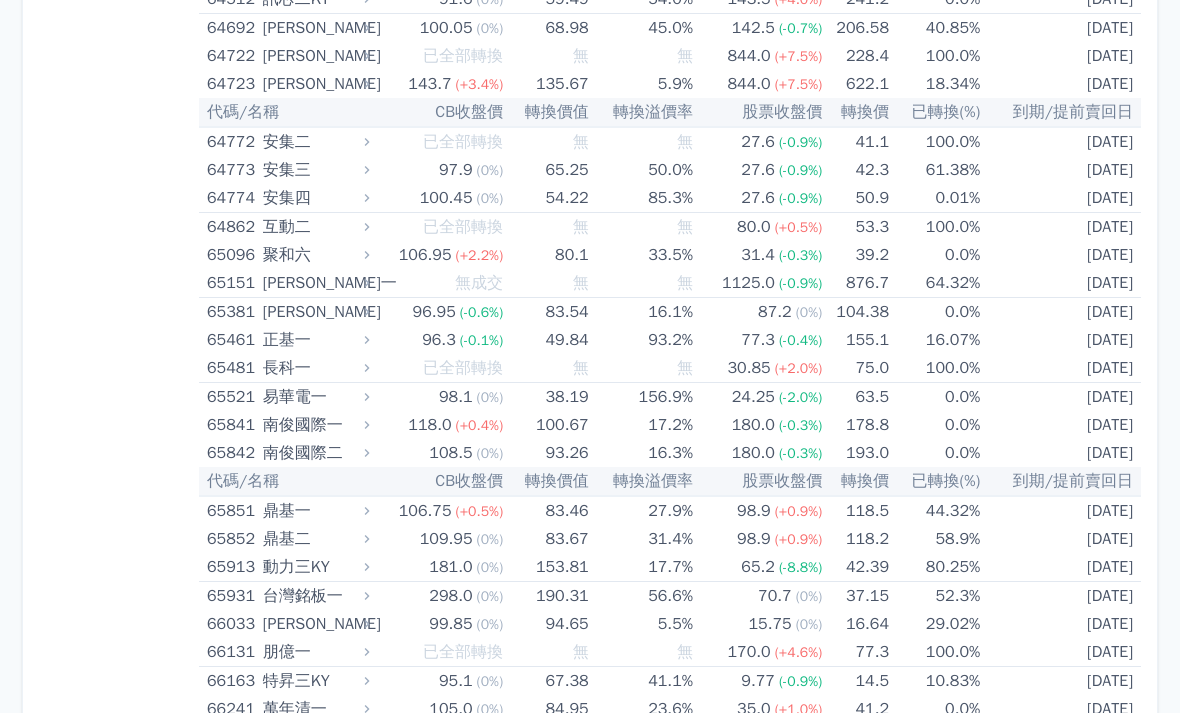 scroll, scrollTop: 8926, scrollLeft: 0, axis: vertical 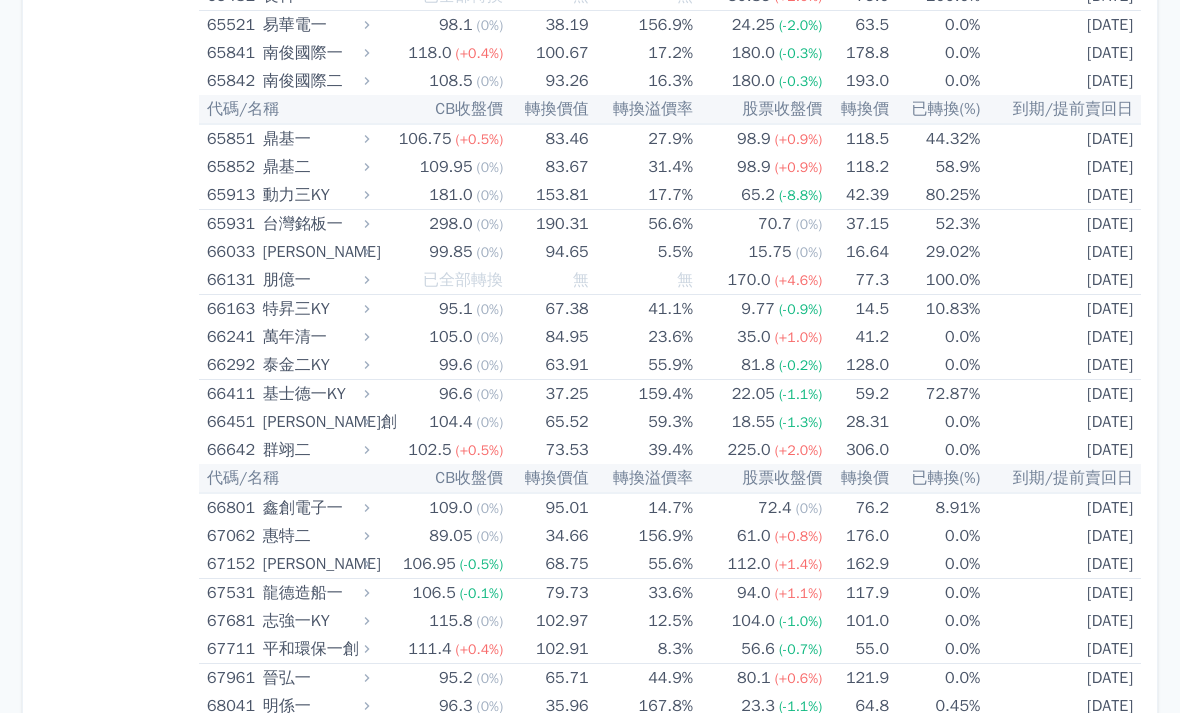 click on "按代號排序
即將/近期發行
一年內到期
轉換比例
低收盤價
轉換價值接近百元
低轉換溢價
CBAS權利金
高賣回報酬率" at bounding box center (119, -3198) 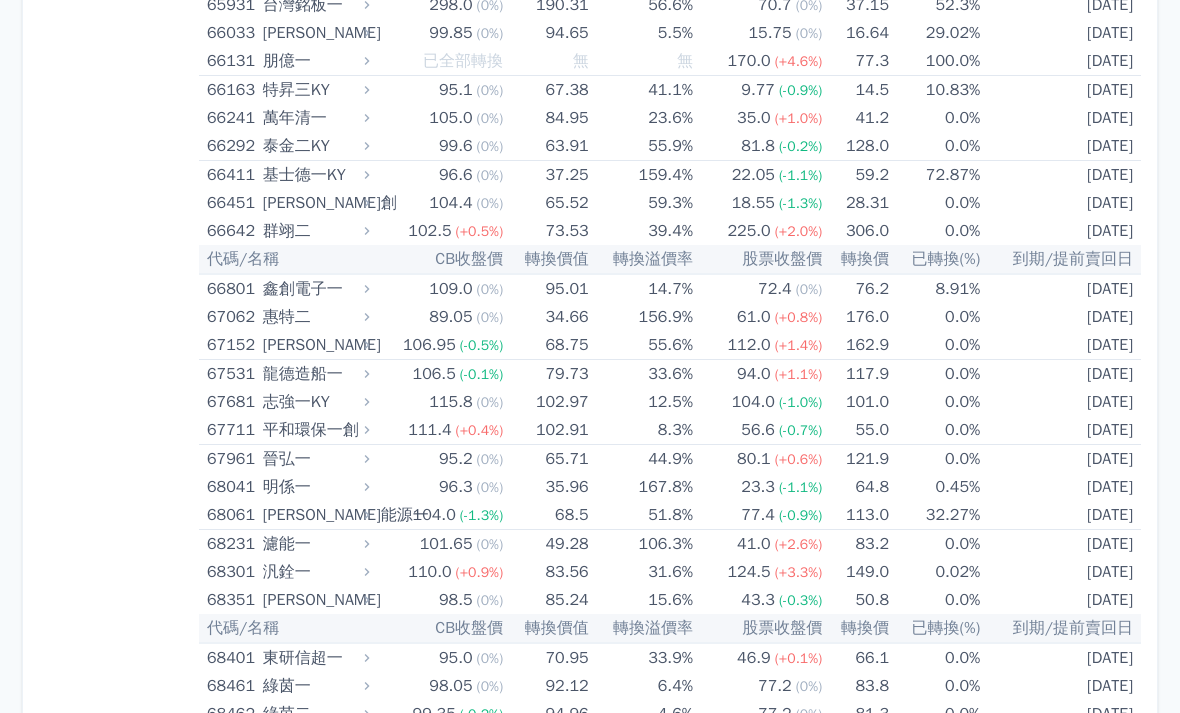 scroll, scrollTop: 9516, scrollLeft: 0, axis: vertical 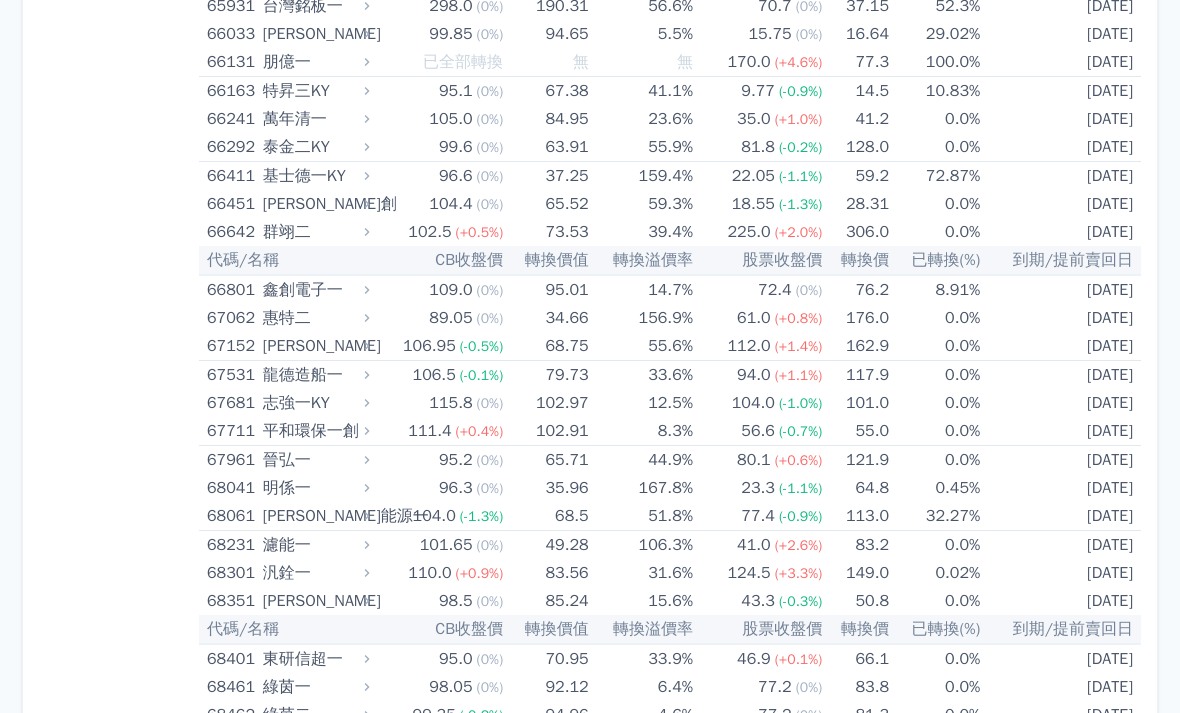 click on "按代號排序
即將/近期發行
一年內到期
轉換比例
低收盤價
轉換價值接近百元
低轉換溢價
CBAS權利金
高賣回報酬率" at bounding box center (119, -3416) 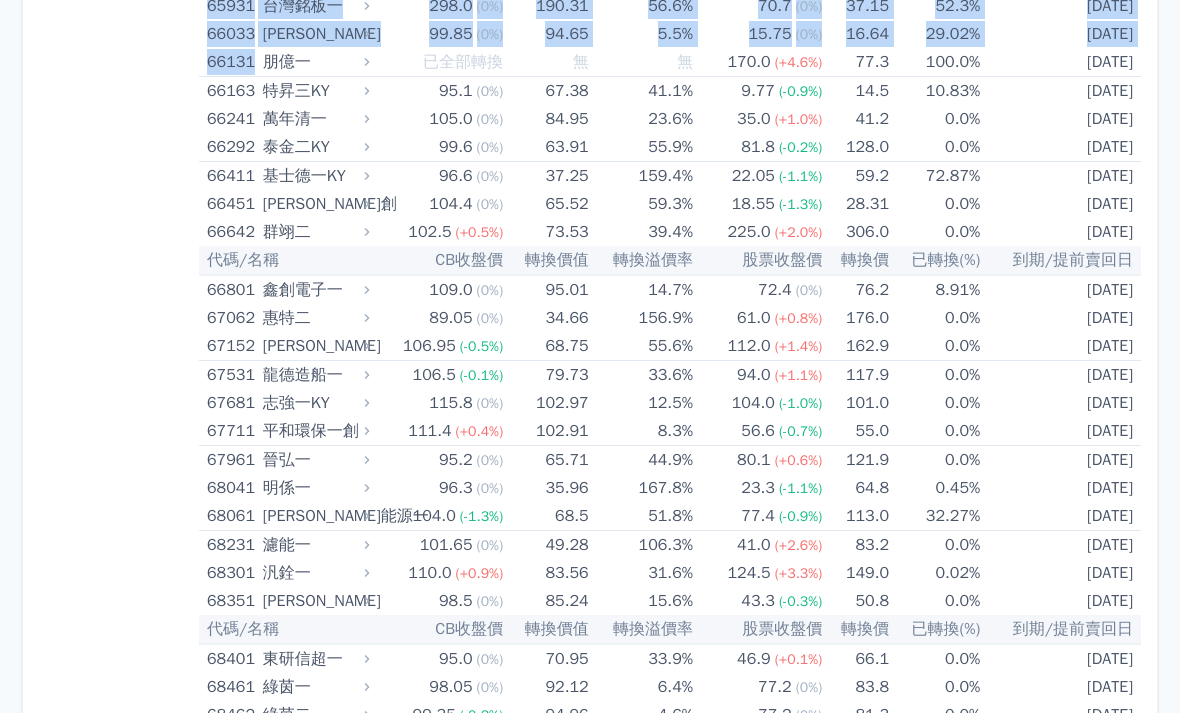 click on "按代號排序
即將/近期發行
一年內到期
轉換比例
低收盤價
轉換價值接近百元
低轉換溢價
CBAS權利金
高賣回報酬率" at bounding box center [119, -3416] 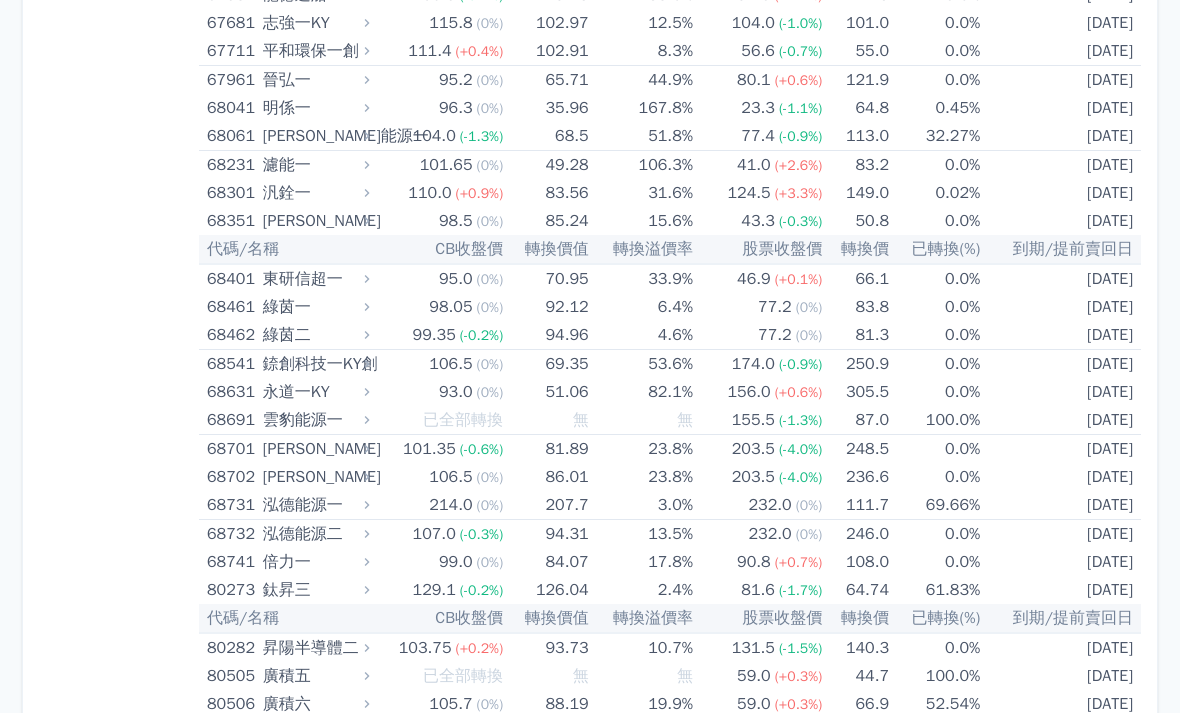 scroll, scrollTop: 9896, scrollLeft: 0, axis: vertical 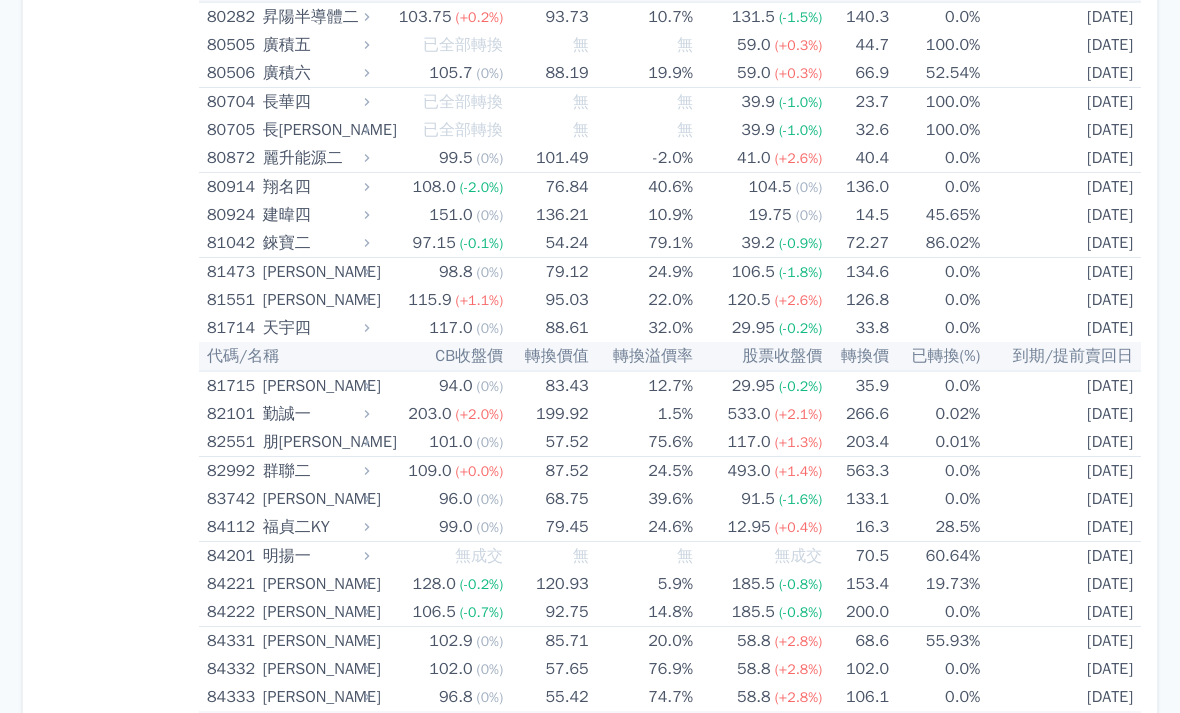 click on "按代號排序
即將/近期發行
一年內到期
轉換比例
低收盤價
轉換價值接近百元
低轉換溢價
CBAS權利金
高賣回報酬率" at bounding box center [119, -4428] 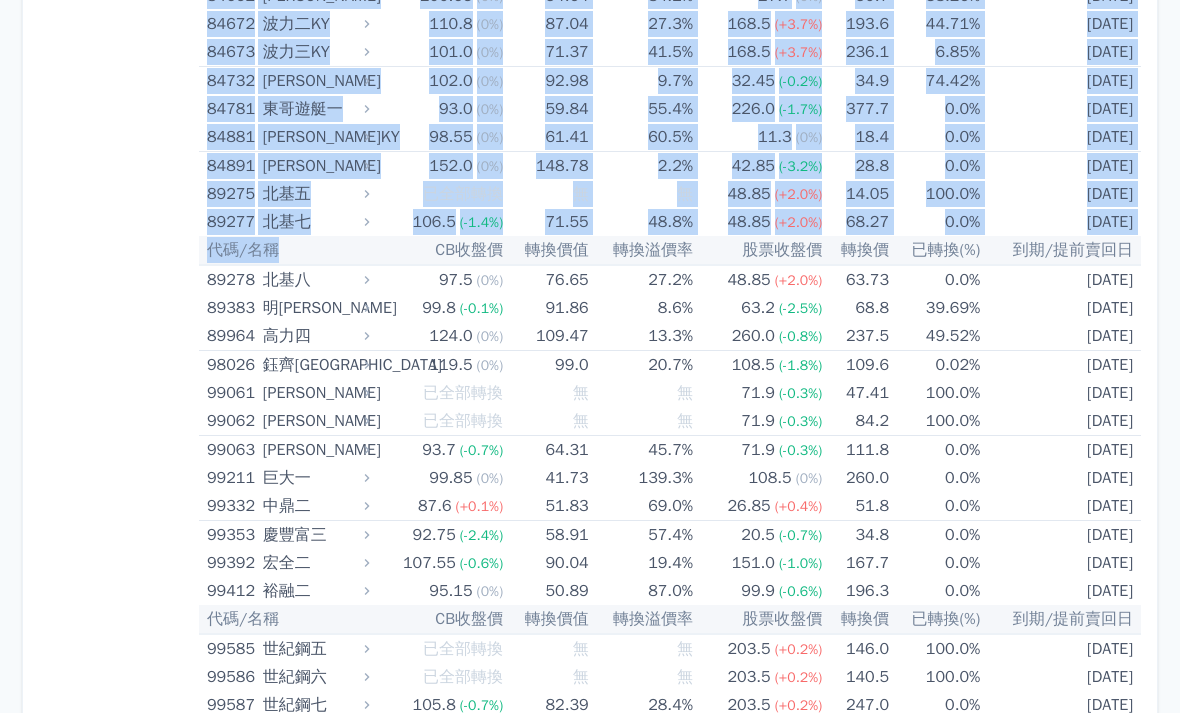 scroll, scrollTop: 11376, scrollLeft: 0, axis: vertical 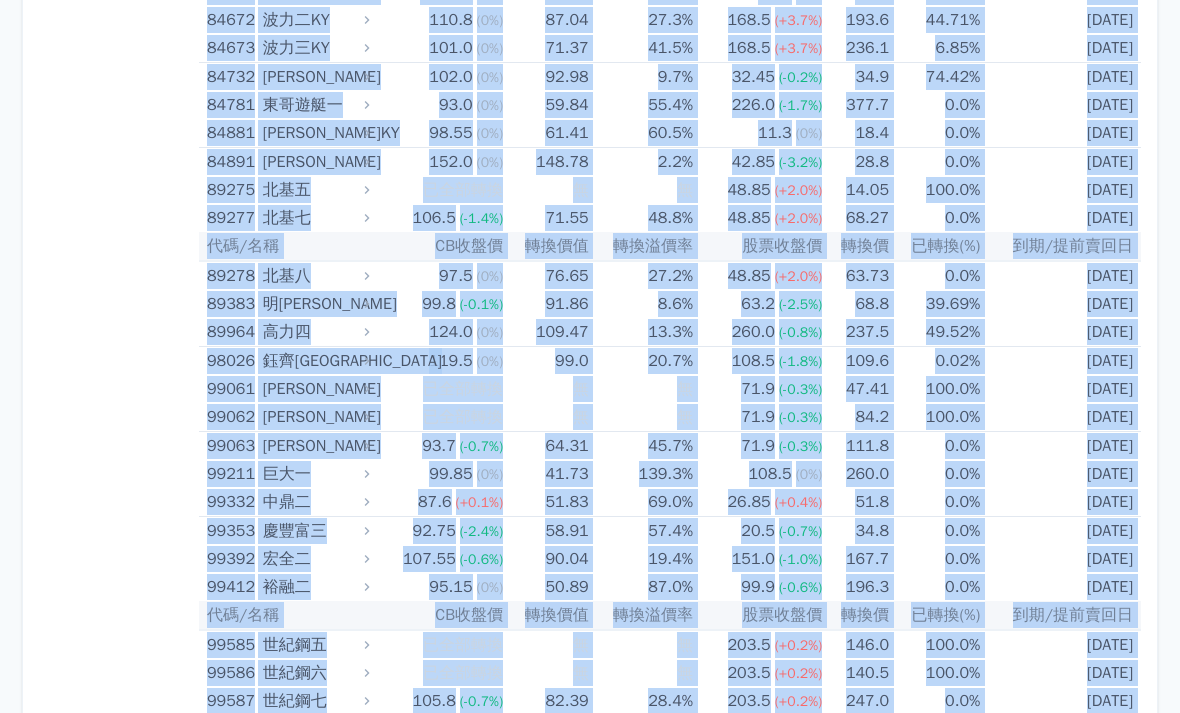 click on "按代號排序
即將/近期發行
一年內到期
轉換比例
低收盤價
轉換價值接近百元
低轉換溢價
CBAS權利金
高賣回報酬率" at bounding box center (119, -5276) 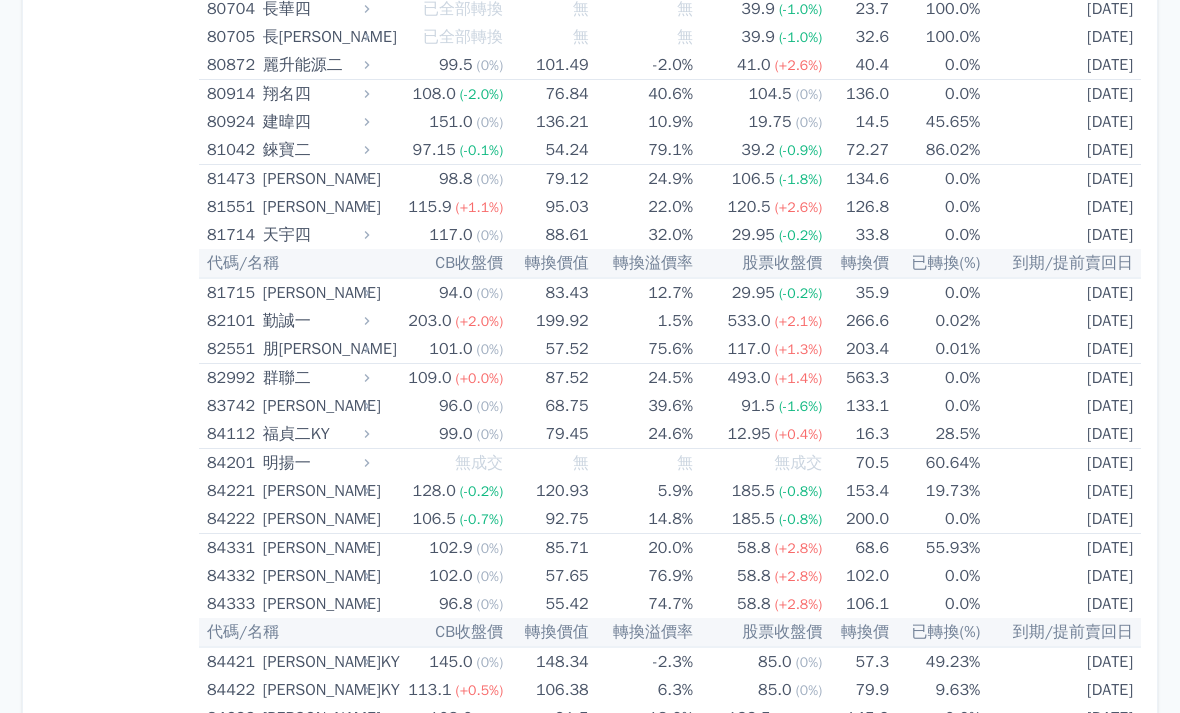 scroll, scrollTop: 10620, scrollLeft: 0, axis: vertical 